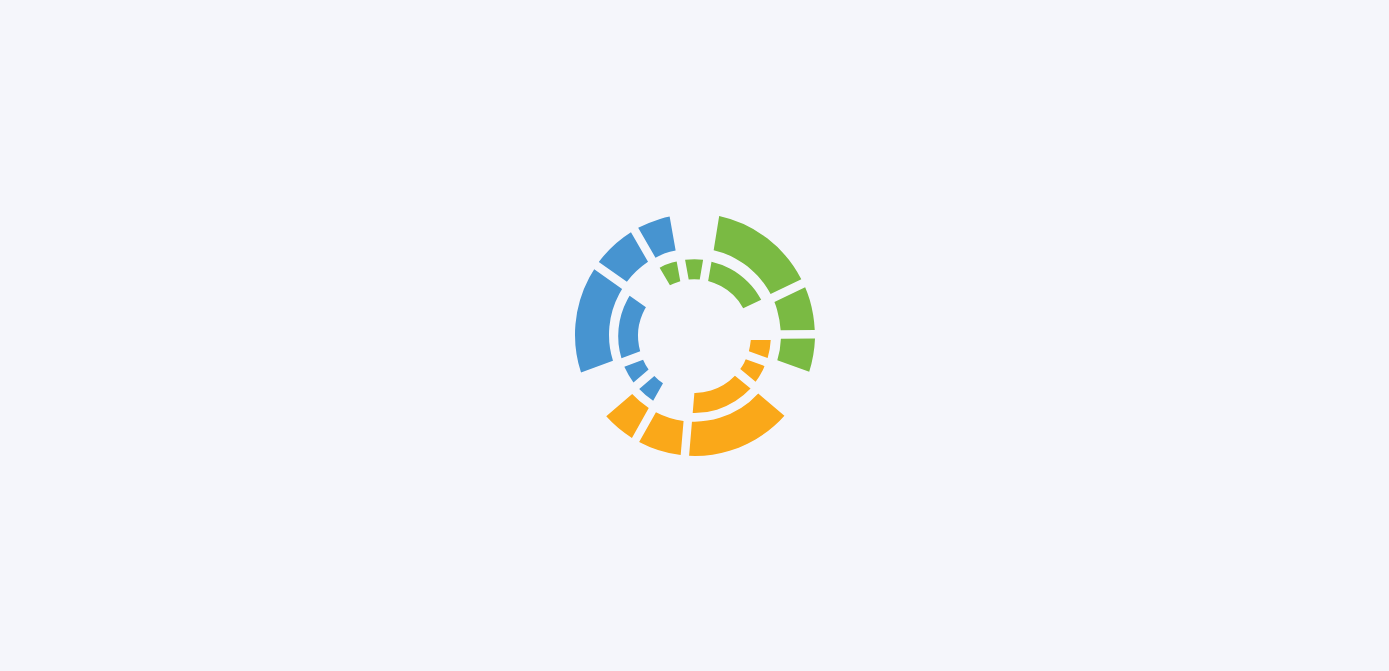 scroll, scrollTop: 0, scrollLeft: 0, axis: both 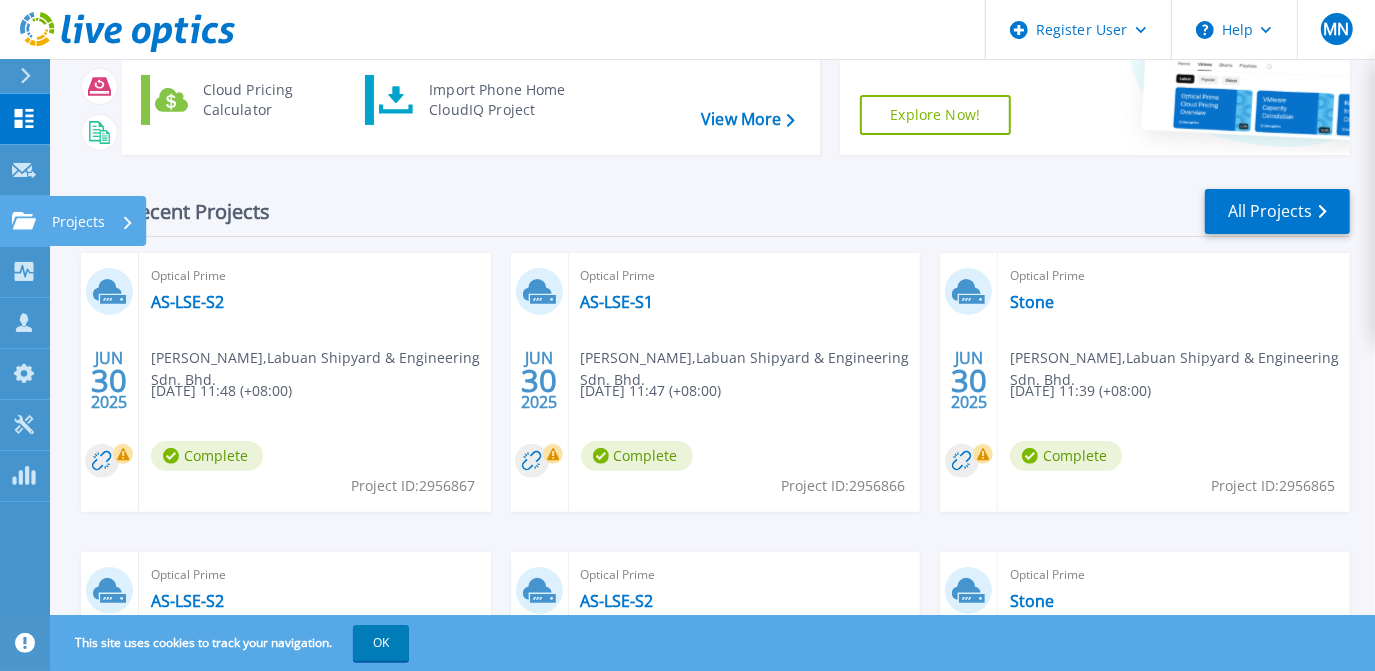 click 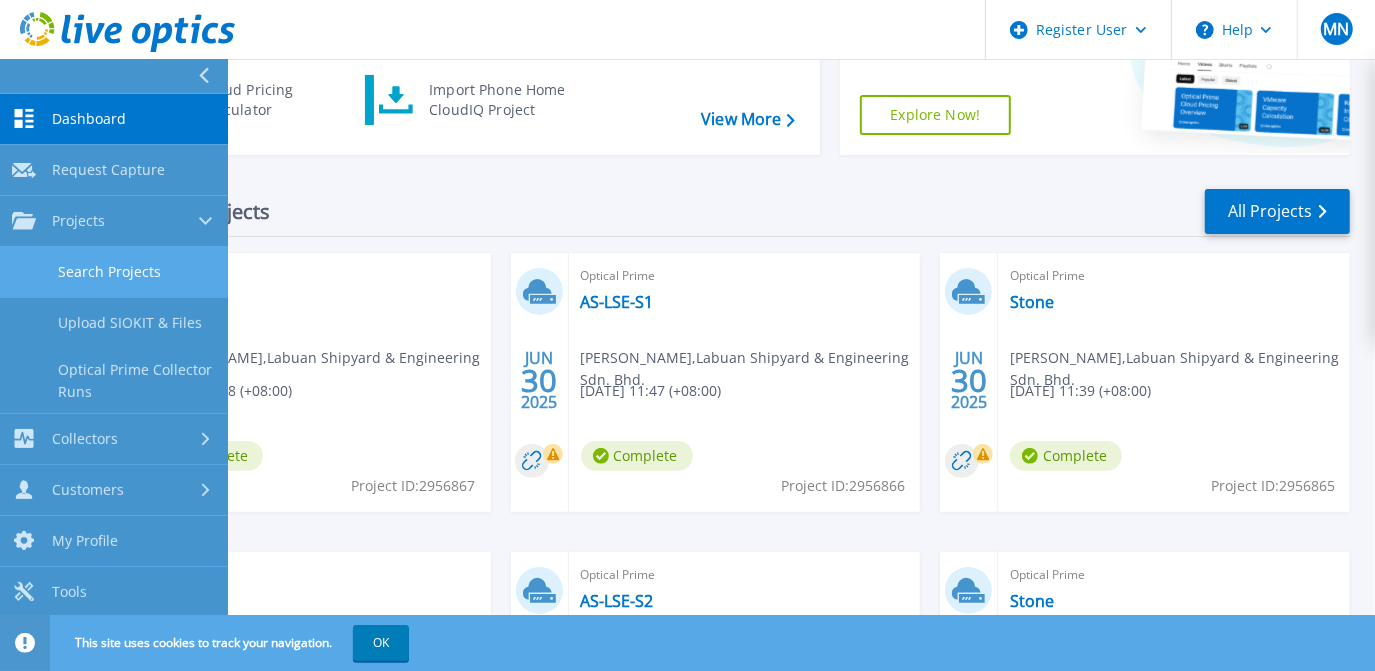 click on "Search Projects" at bounding box center [114, 272] 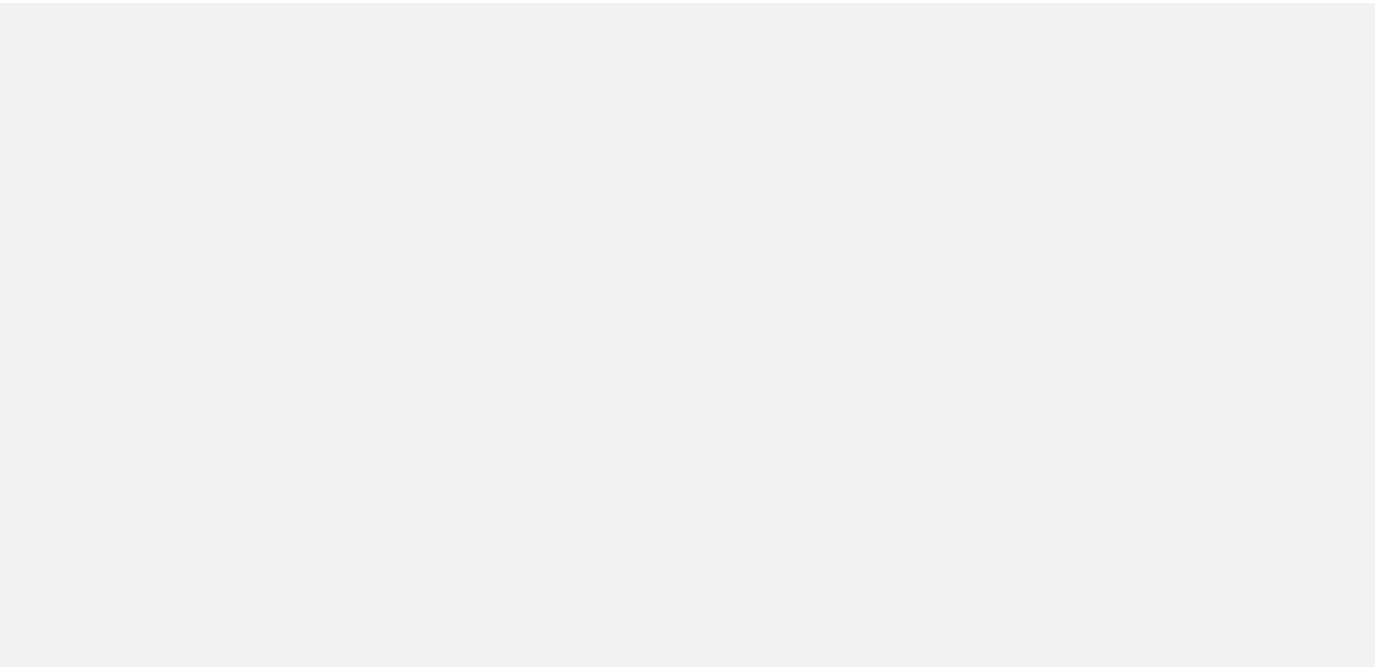 scroll, scrollTop: 0, scrollLeft: 0, axis: both 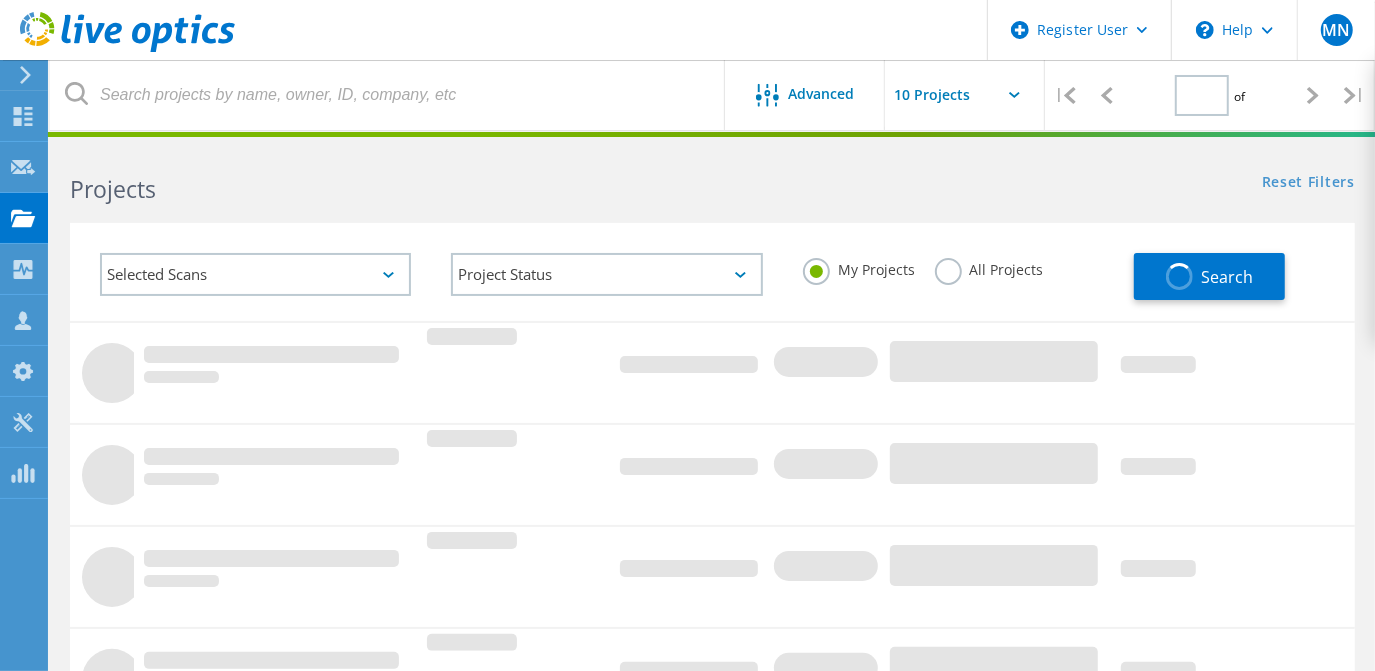 type on "1" 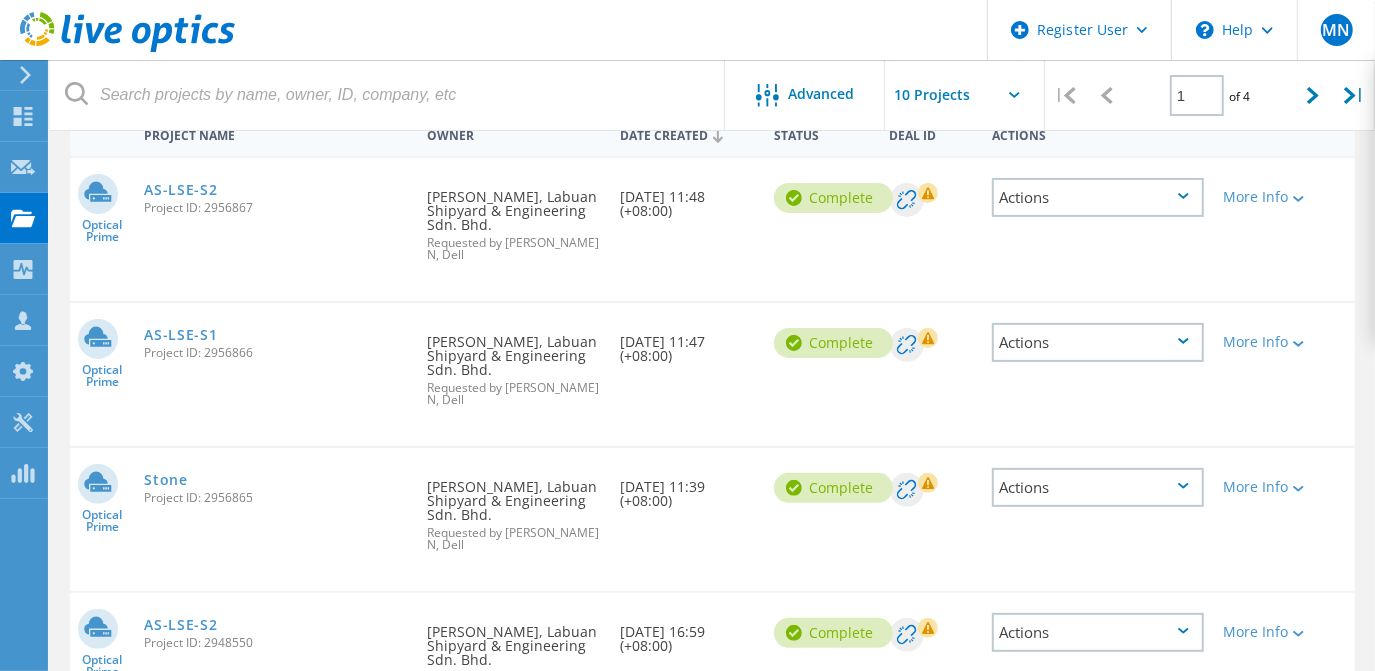 scroll, scrollTop: 181, scrollLeft: 0, axis: vertical 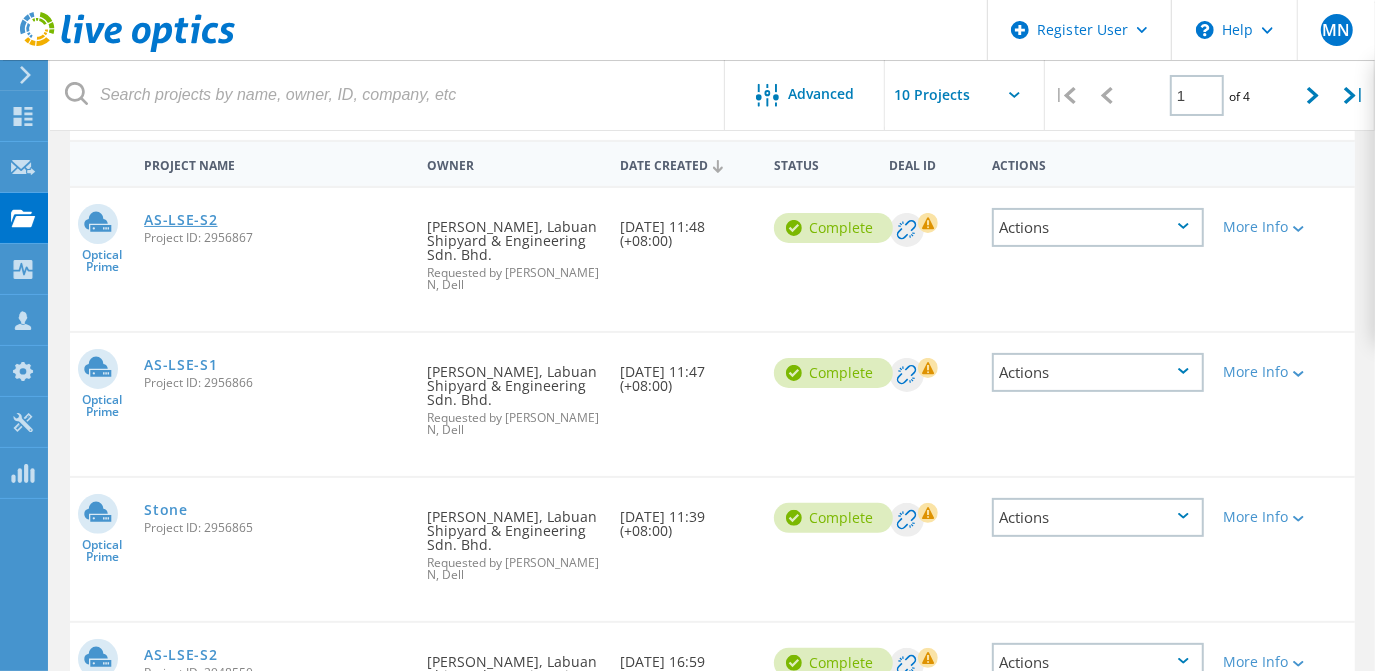click on "AS-LSE-S2" 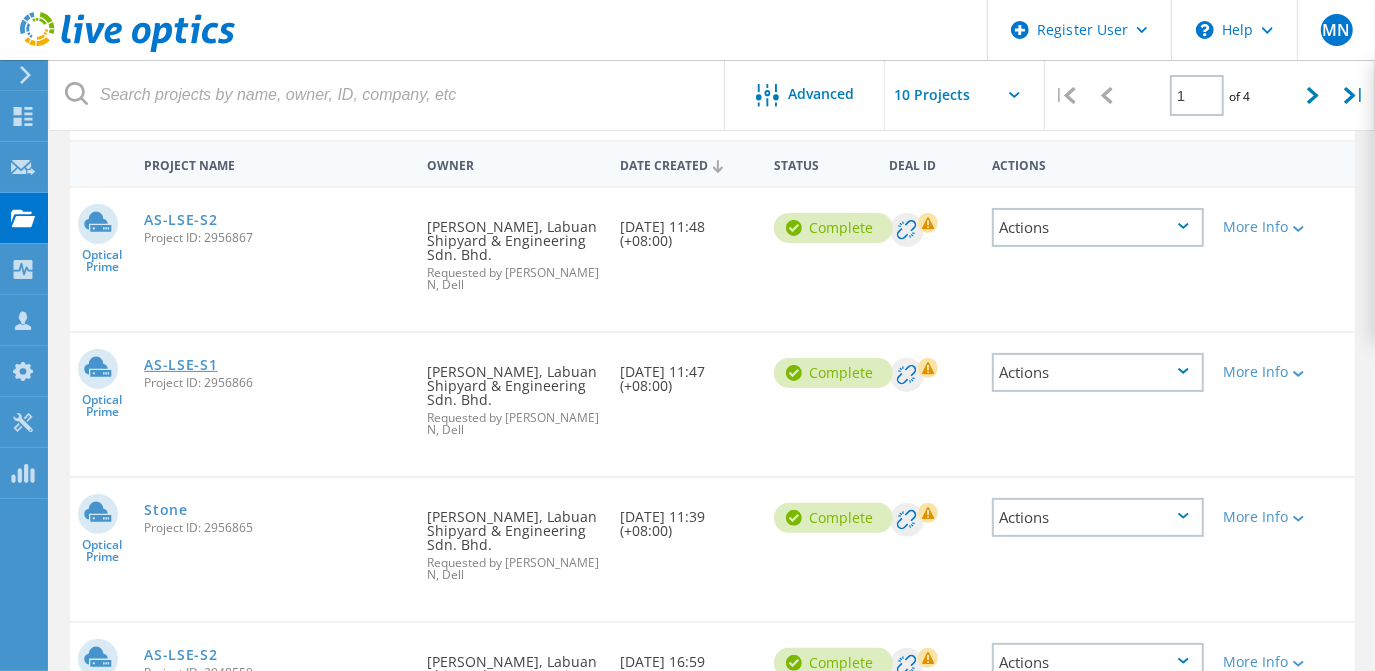 click on "AS-LSE-S1" 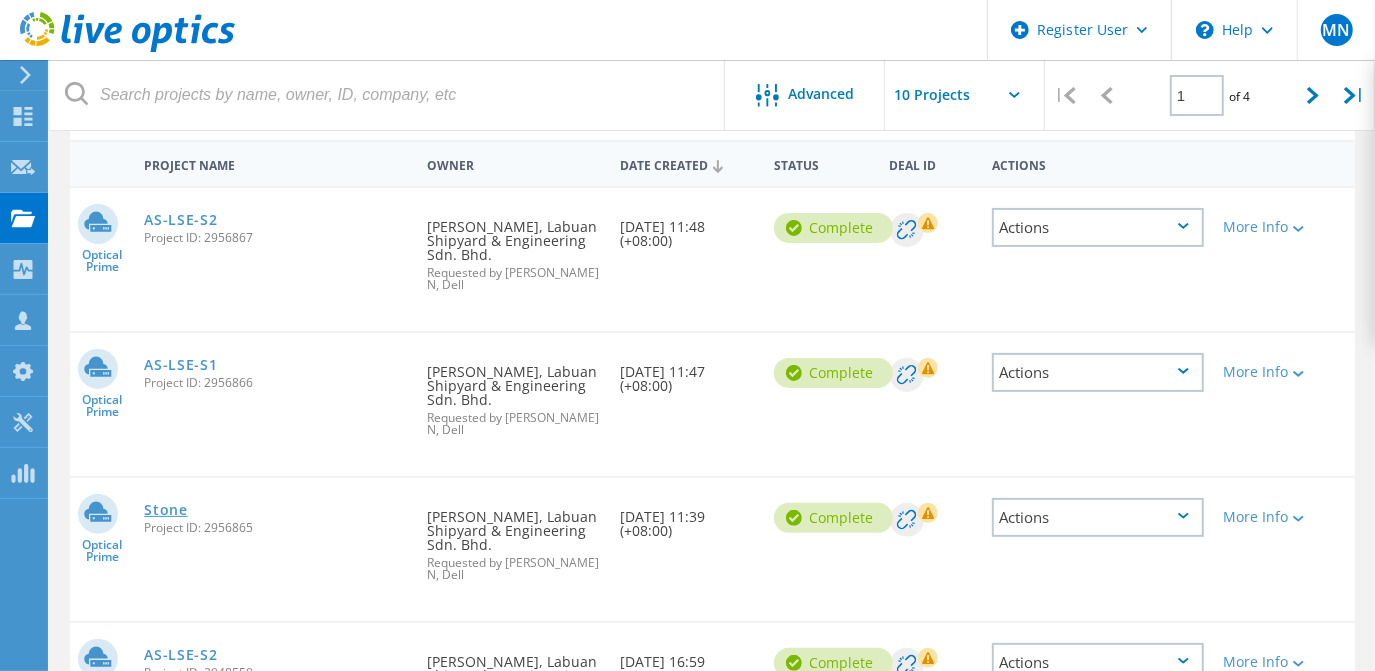 click on "Stone" 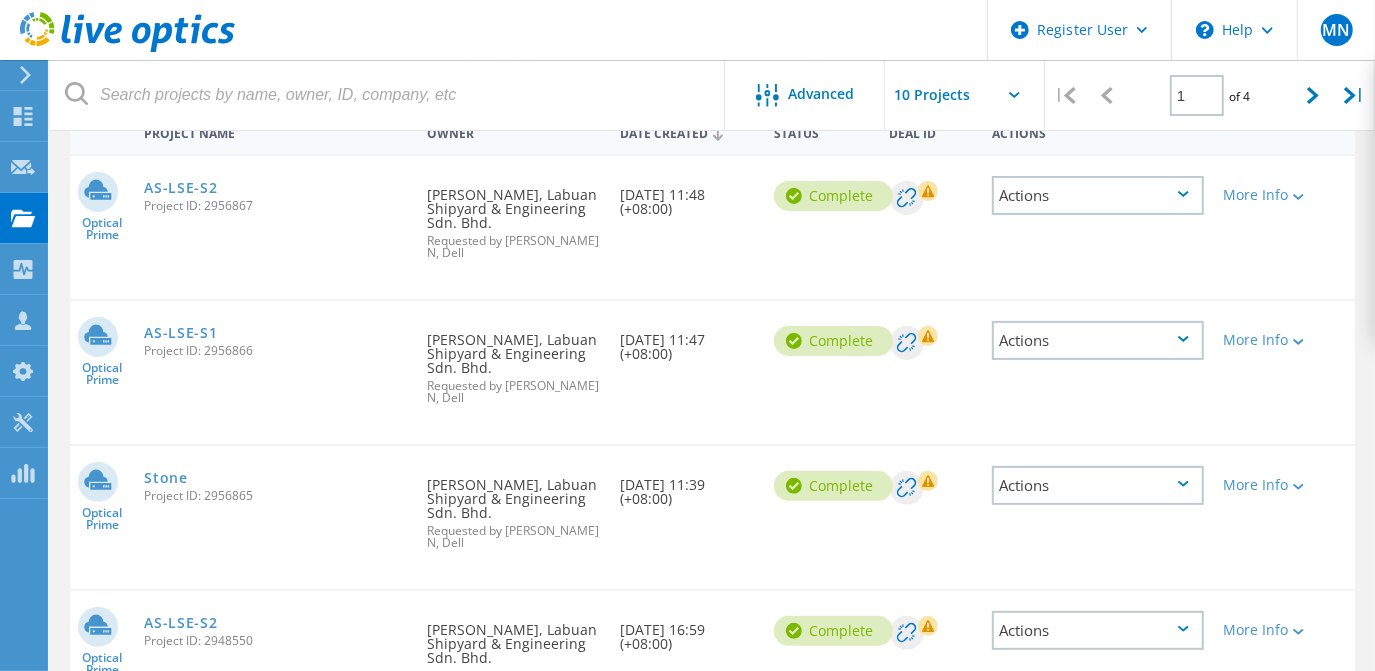scroll, scrollTop: 181, scrollLeft: 0, axis: vertical 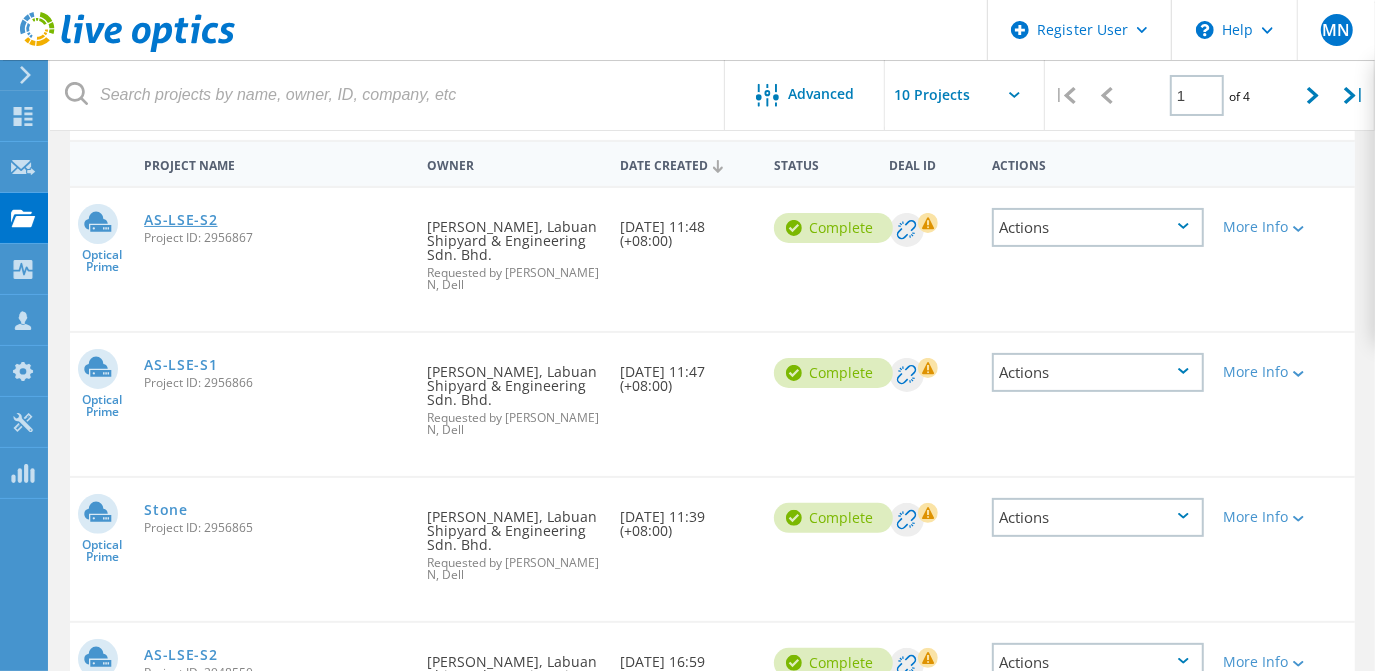 click on "AS-LSE-S2" 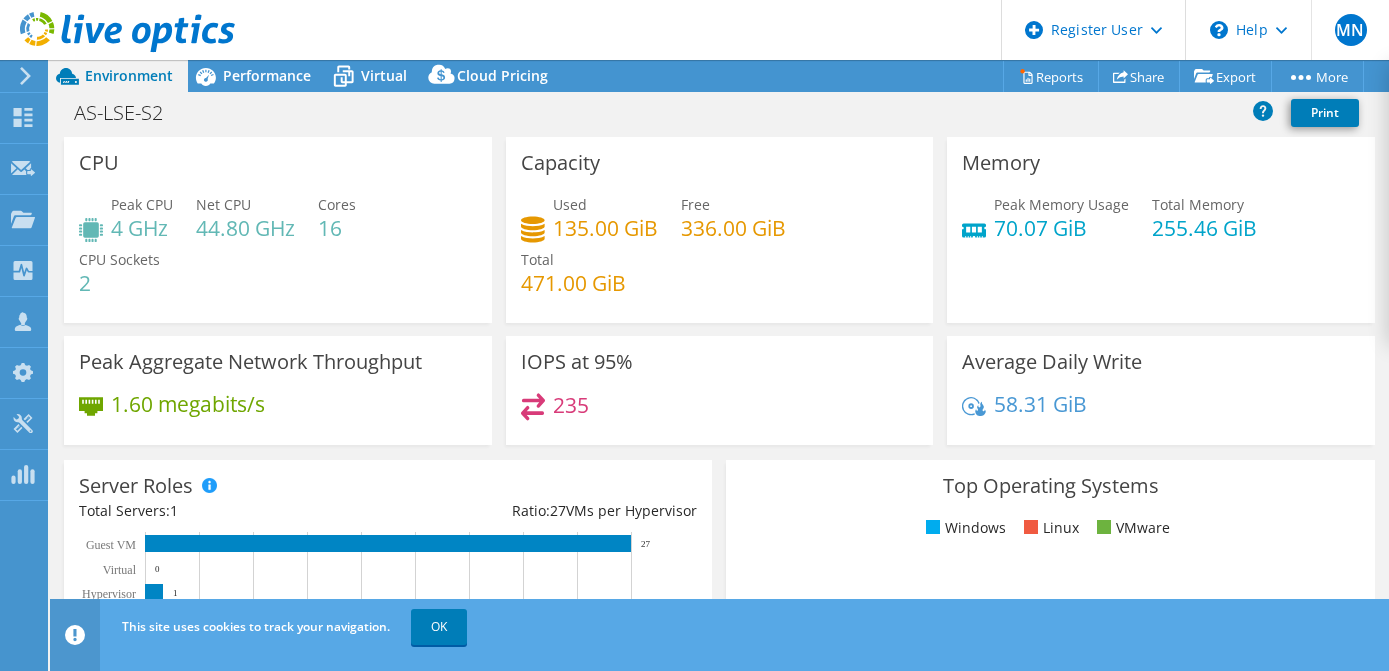 scroll, scrollTop: 0, scrollLeft: 0, axis: both 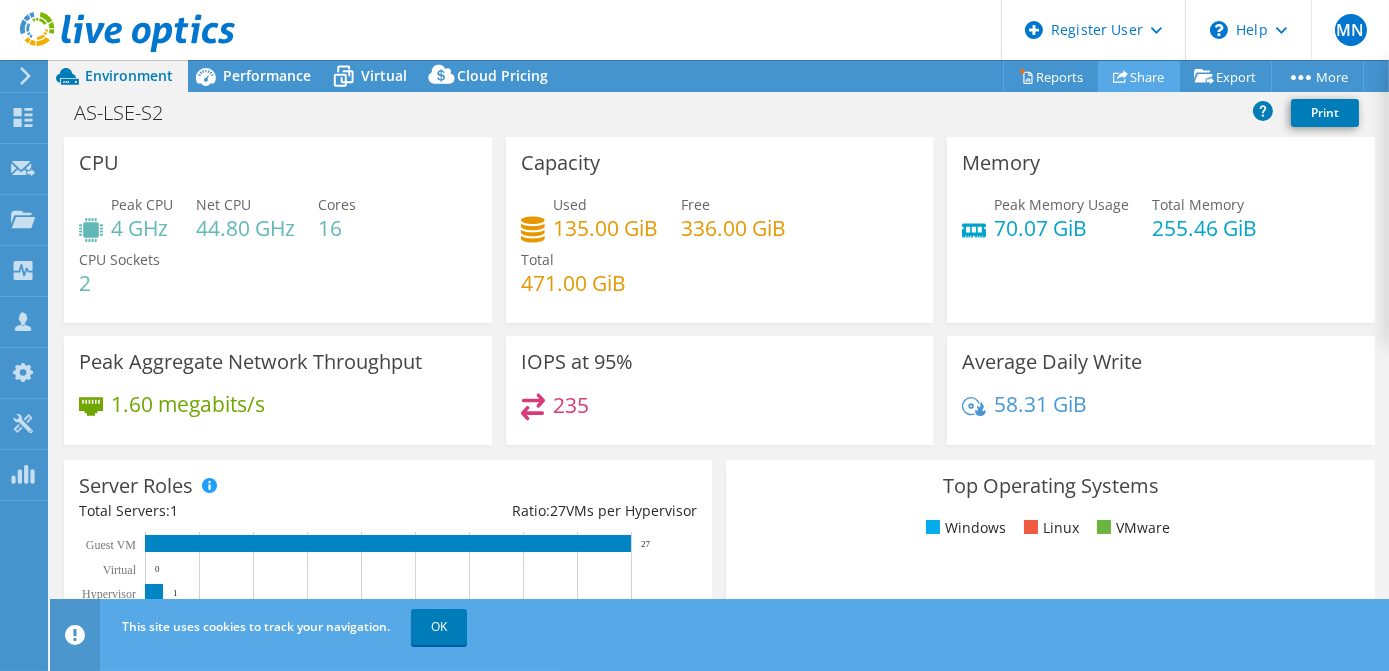 click on "Share" at bounding box center (1139, 76) 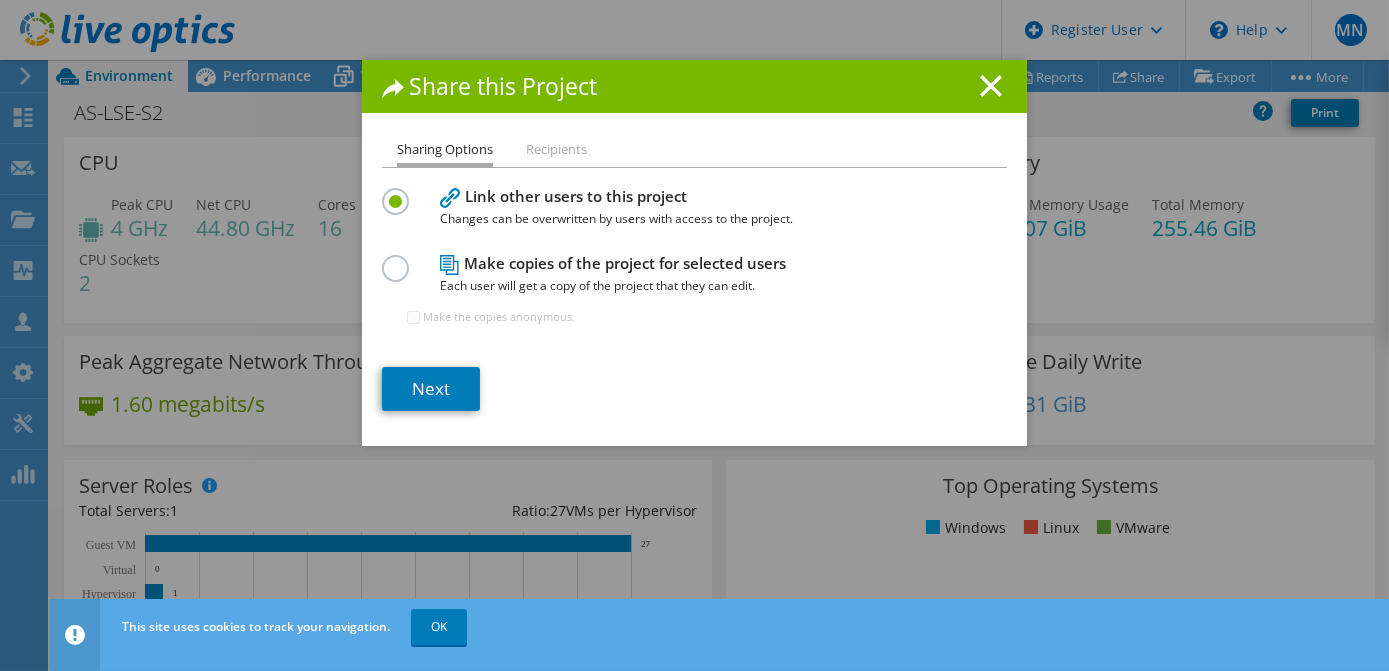 click on "Make copies of the project for selected users
Each user will get a copy of the project that they can edit.
Make the copies anonymous." at bounding box center (694, 298) 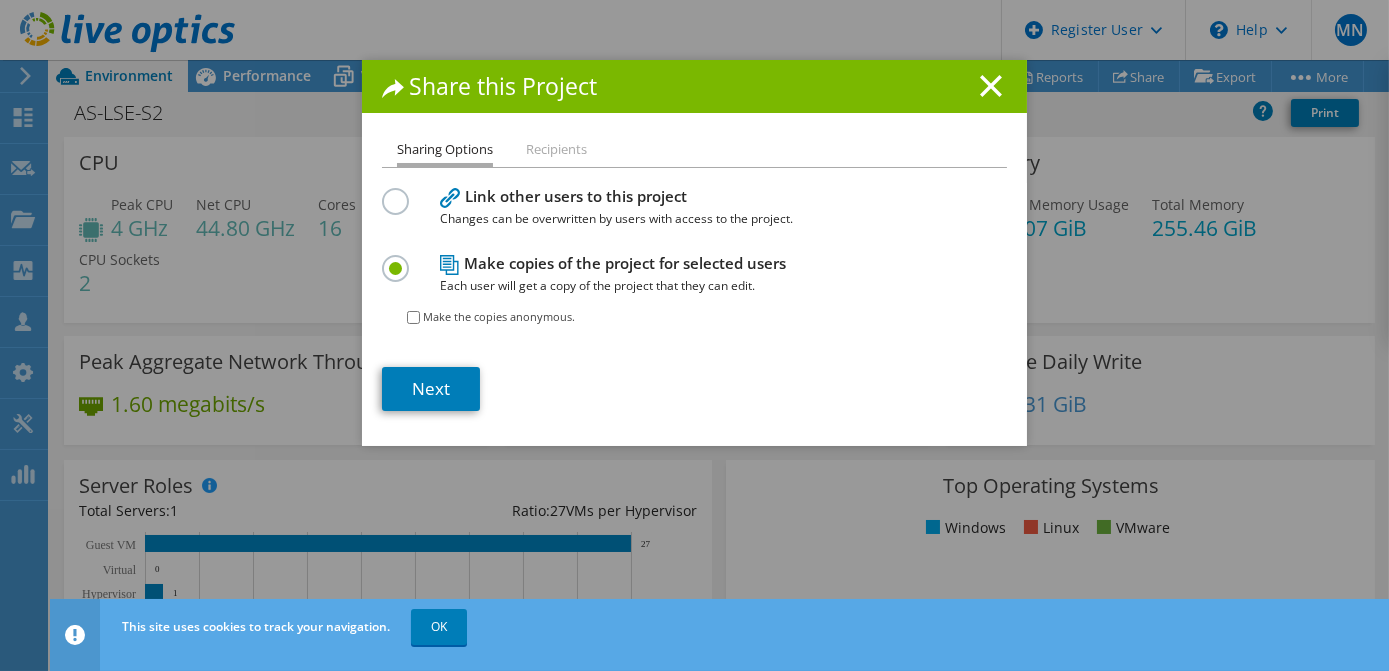 click on "Recipients" at bounding box center [556, 150] 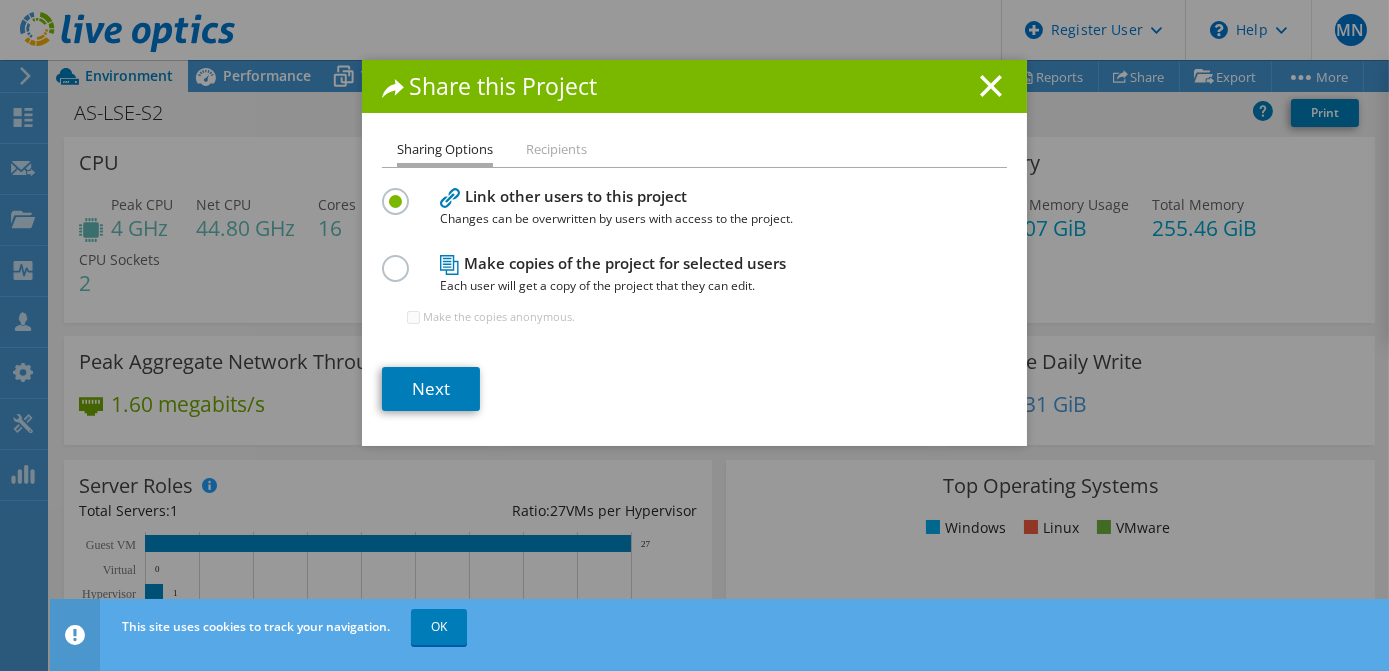 click on "Recipients" at bounding box center [556, 150] 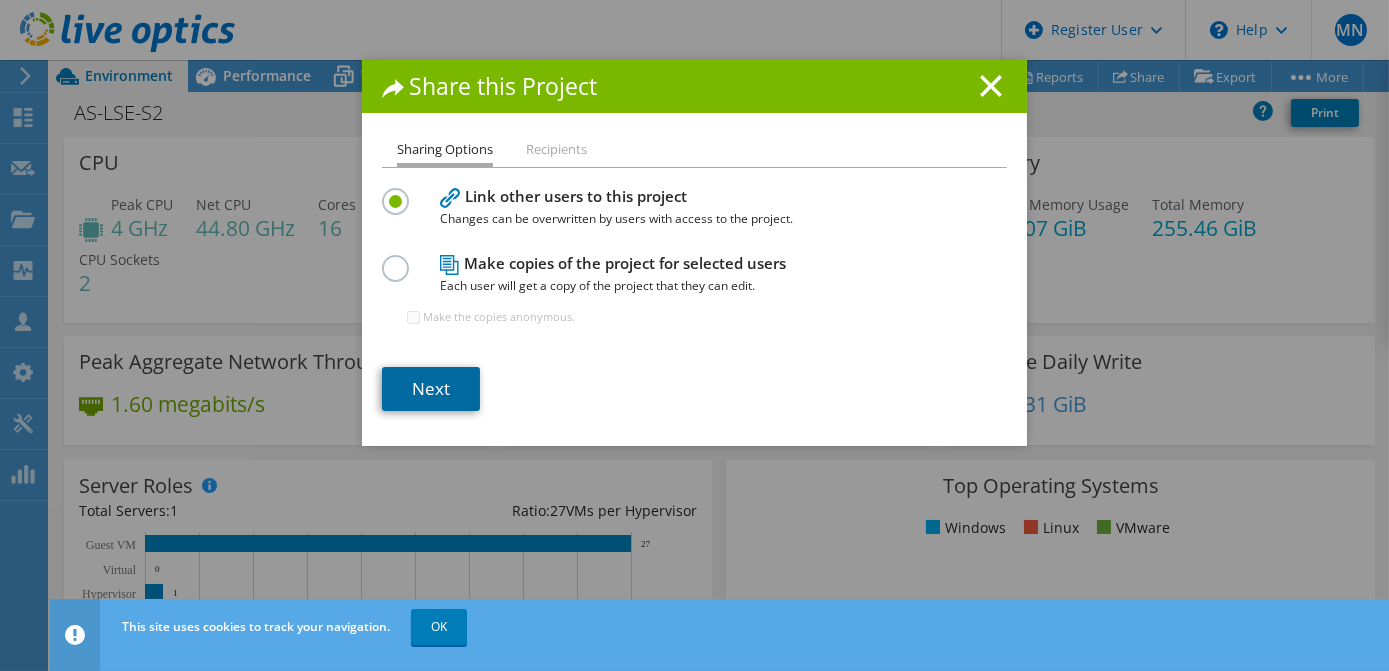 click on "Next" at bounding box center (431, 389) 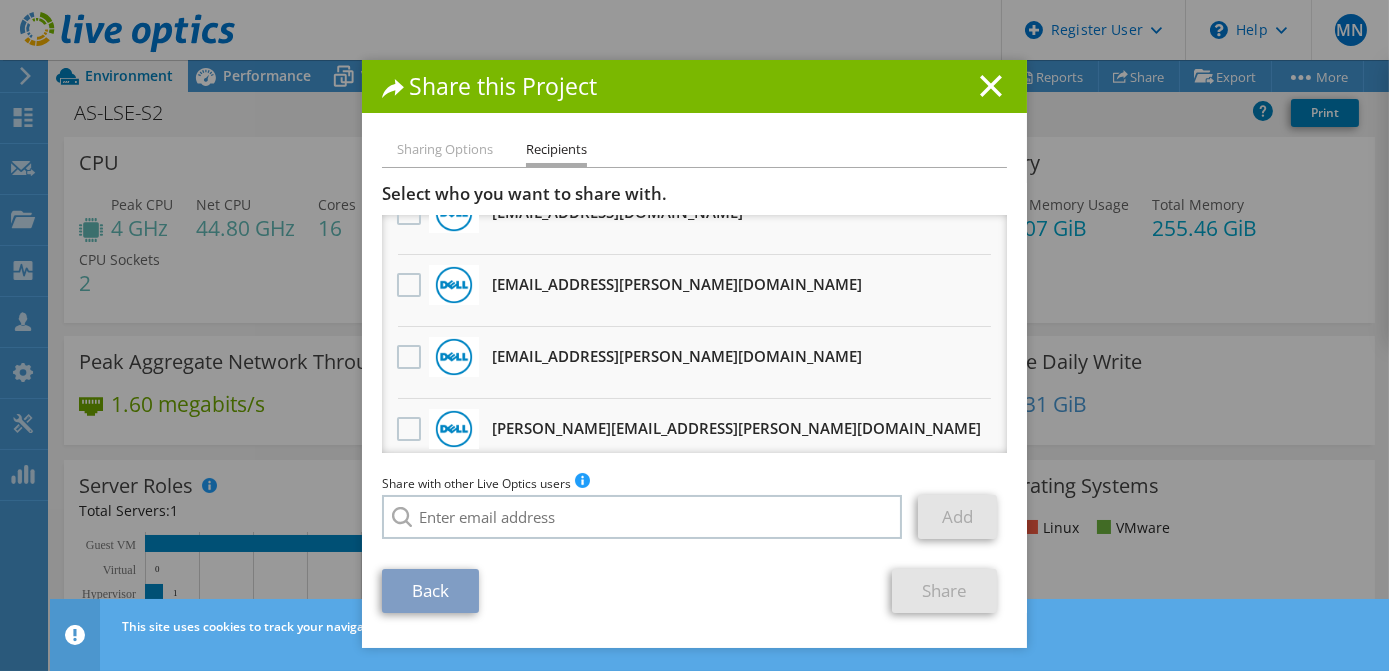 scroll, scrollTop: 363, scrollLeft: 0, axis: vertical 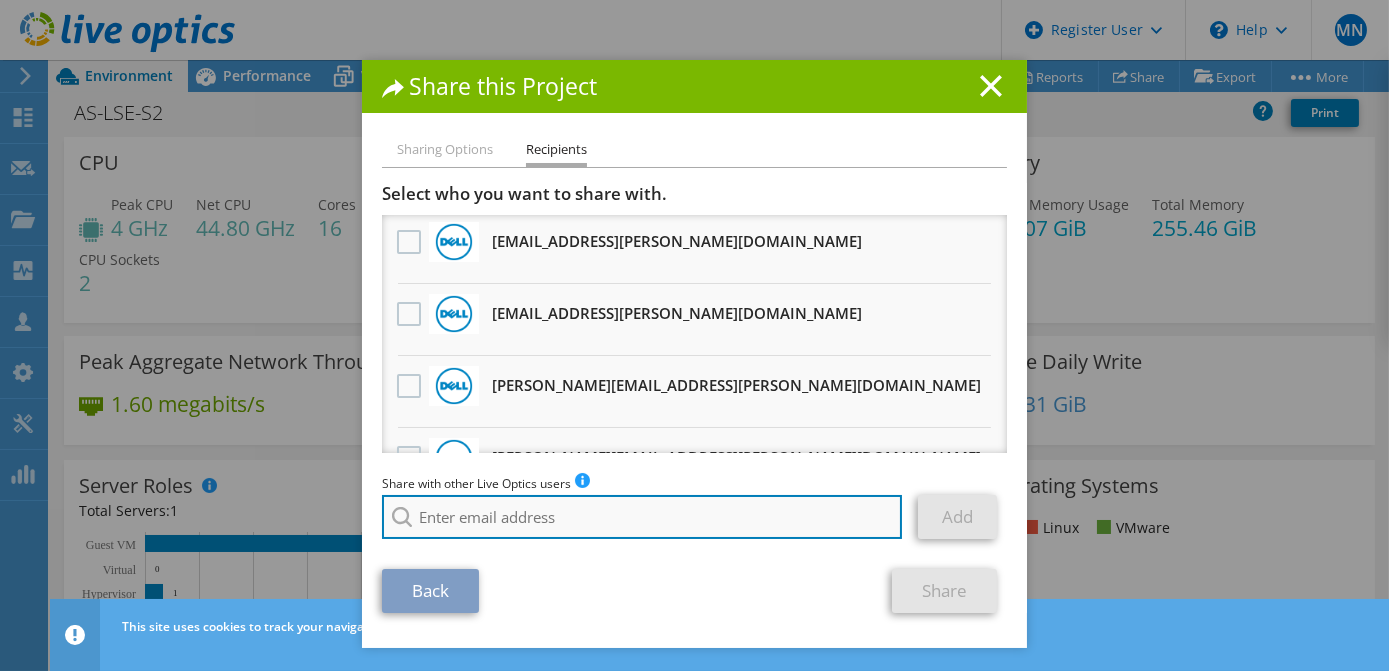 click at bounding box center [642, 517] 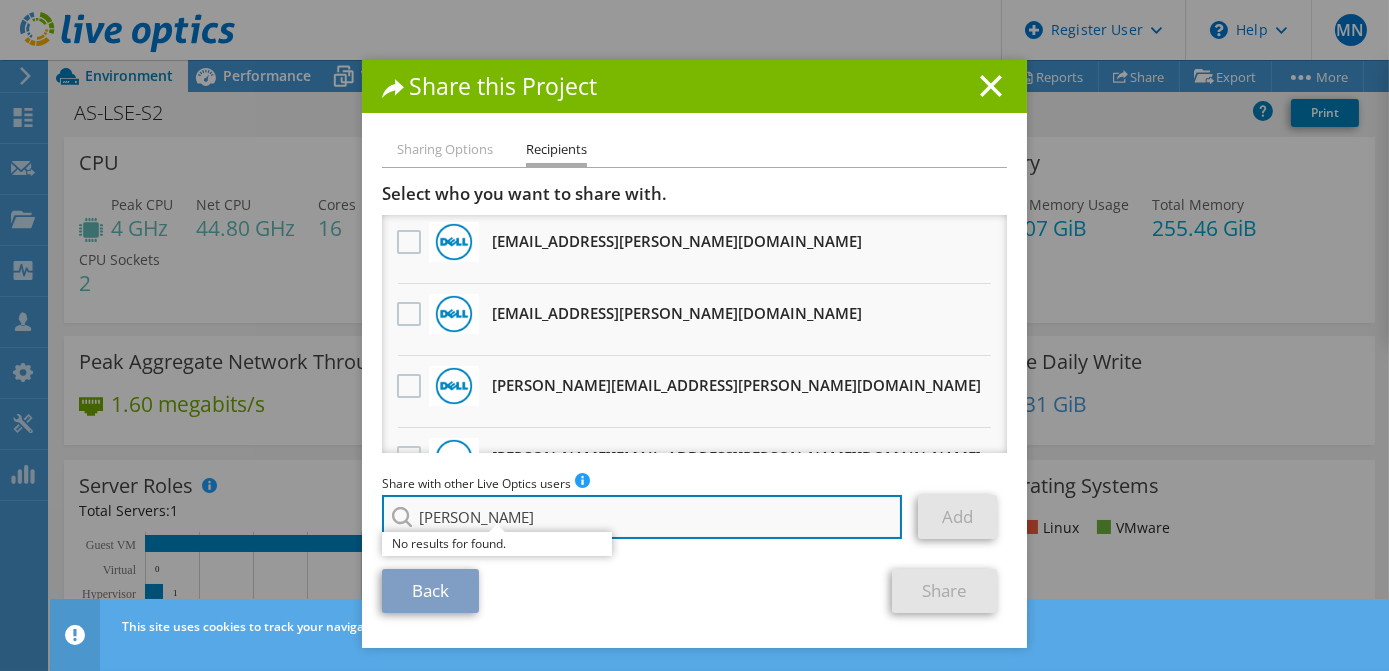 click on "steve lai" at bounding box center [642, 517] 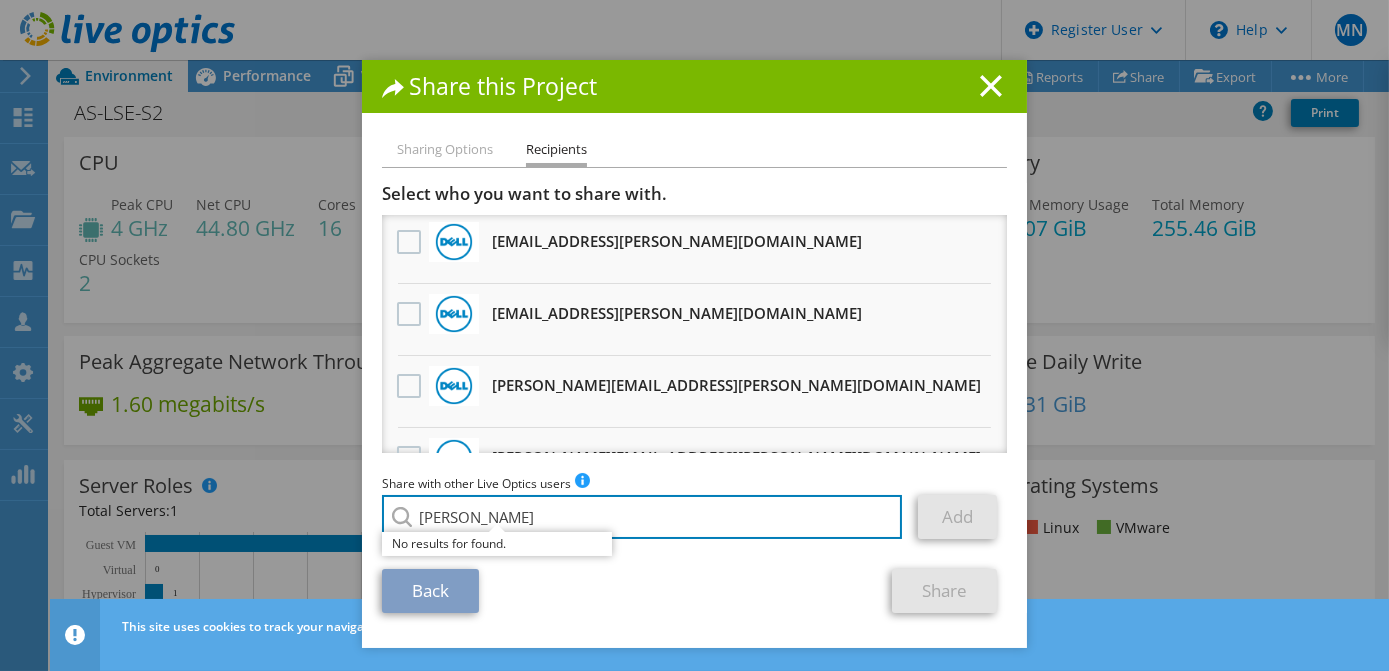 paste on "Steve.Lai@dell.com" 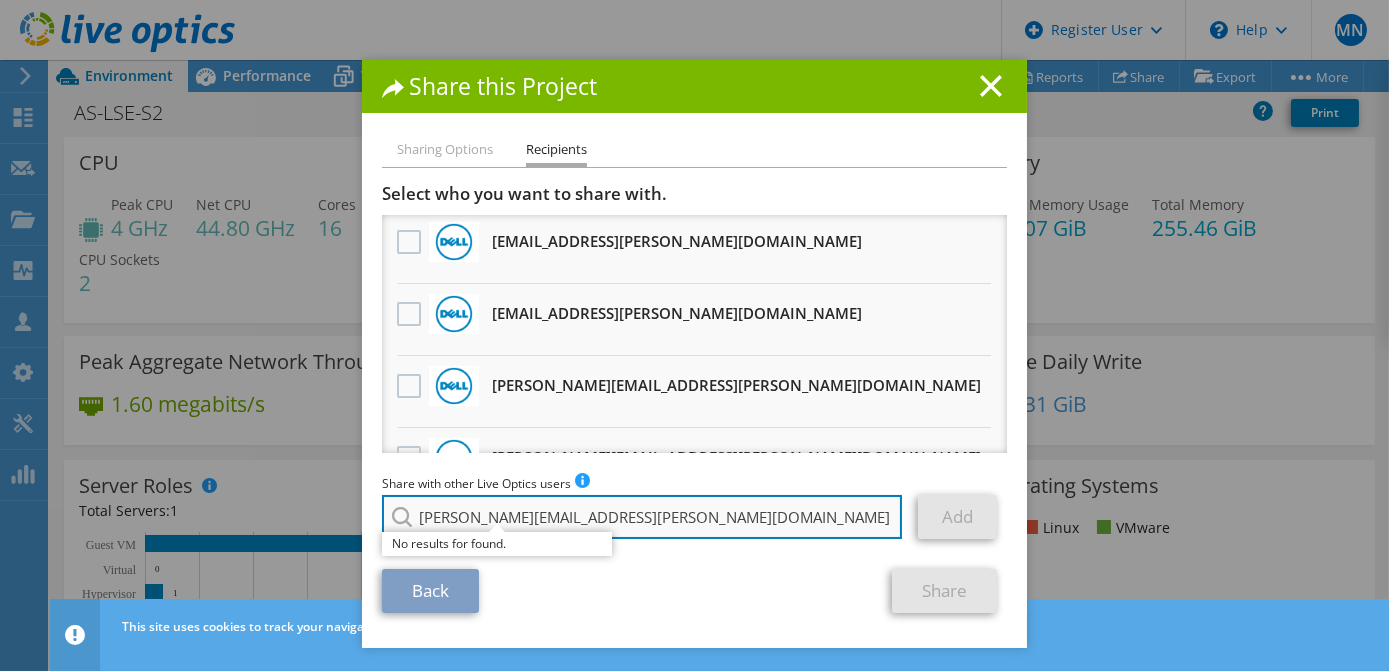 click on "Steve.Lai@dell.com" at bounding box center [642, 517] 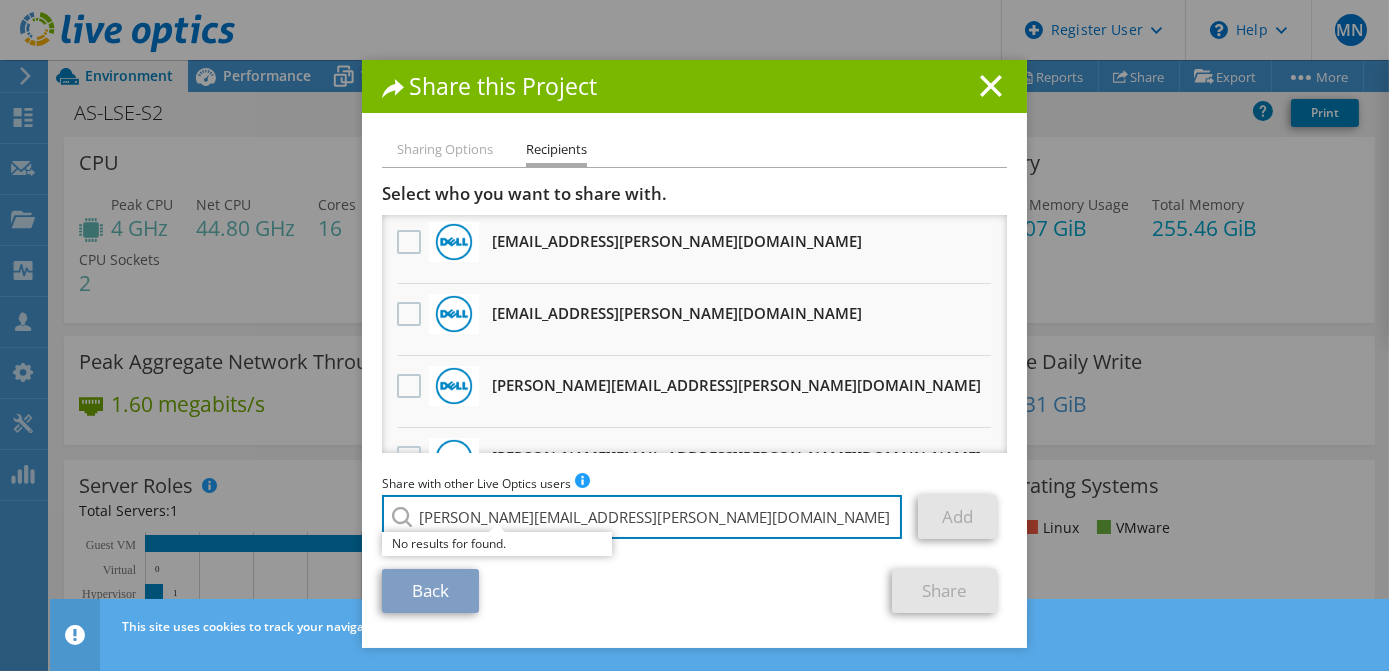 type on "Steve.Lai@dell.com" 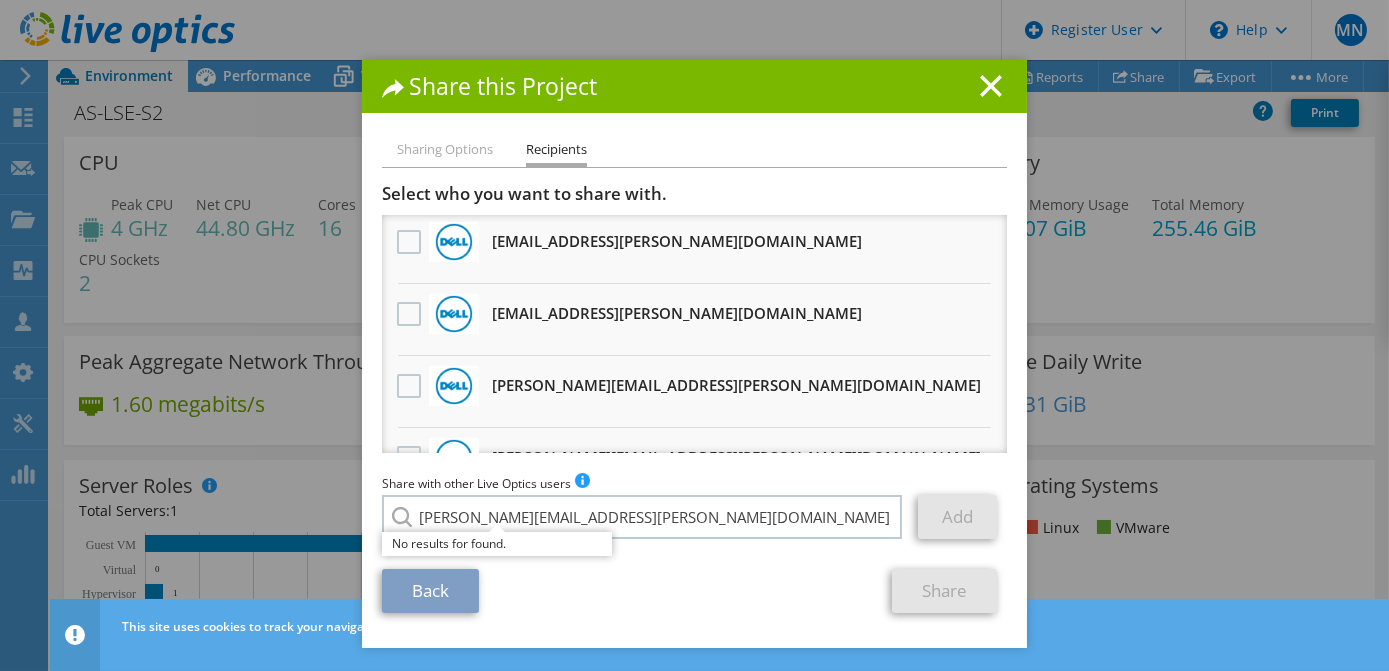 click on "Sharing Options
Recipients
Link other users to this project
Changes can be overwritten by users with access to the project.
Make copies of the project for selected users
Each user will get a copy of the project that they can edit." at bounding box center (694, 393) 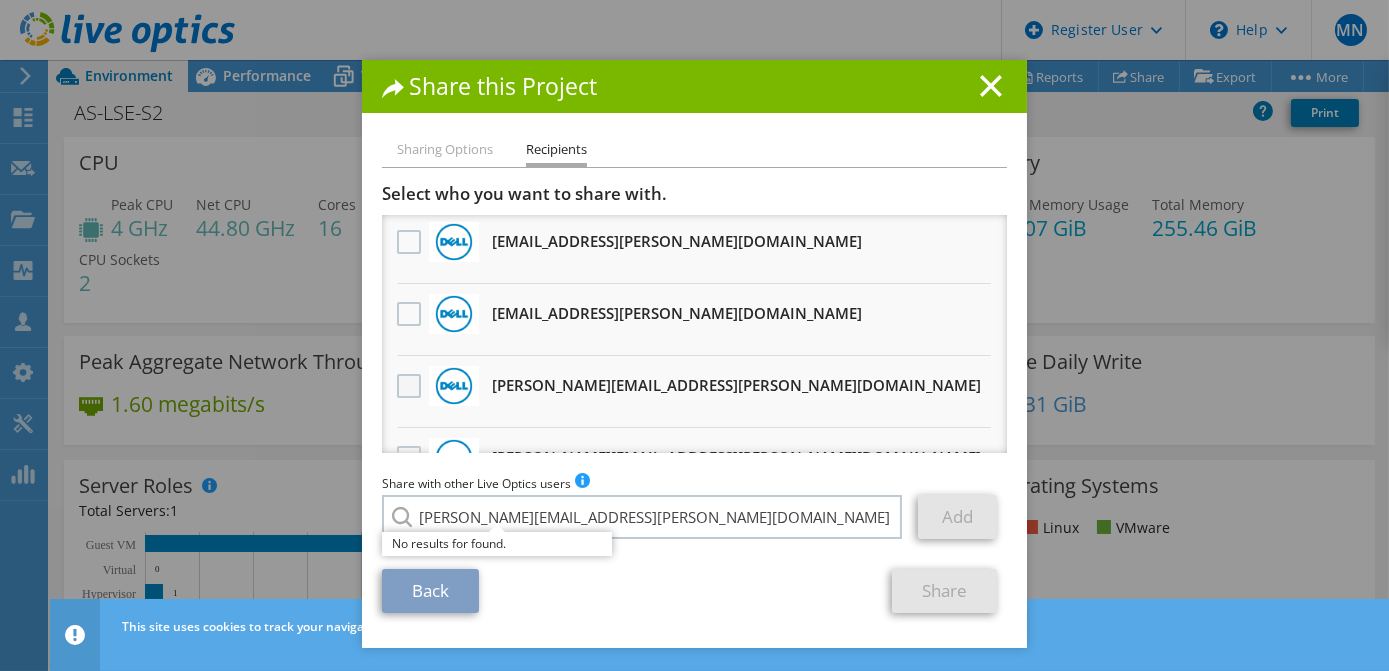click at bounding box center (411, 386) 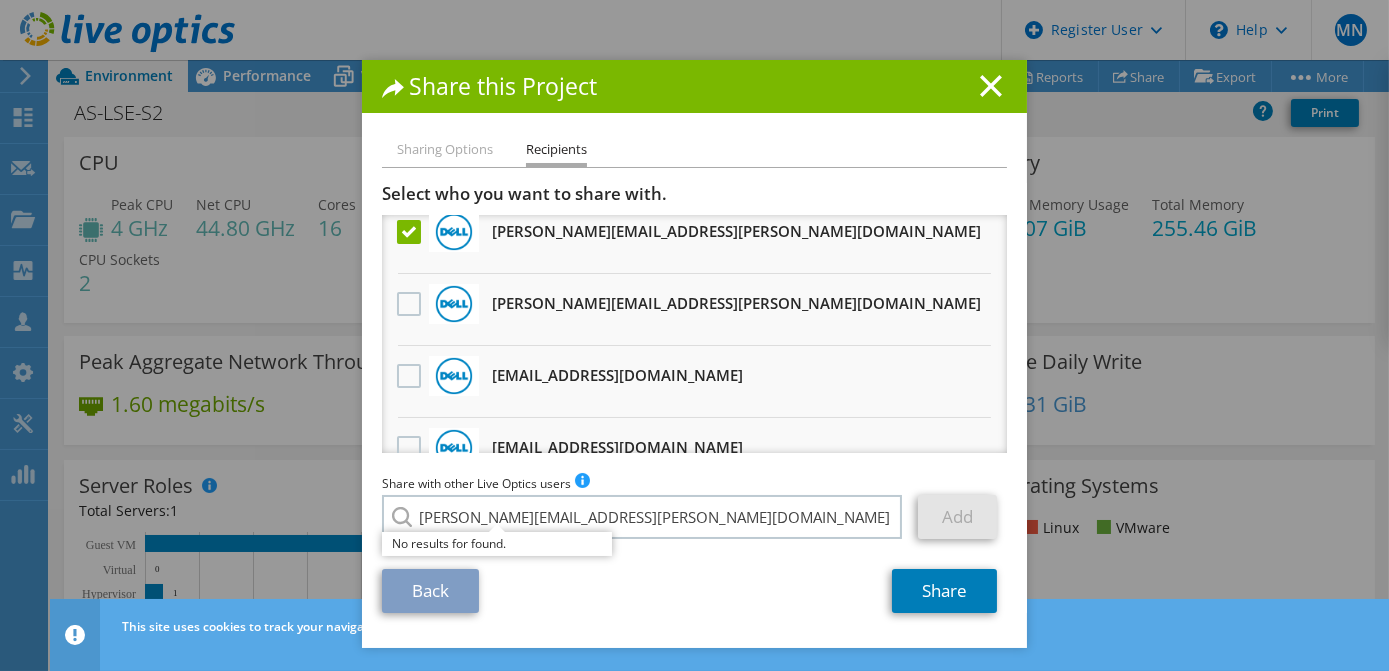 scroll, scrollTop: 542, scrollLeft: 0, axis: vertical 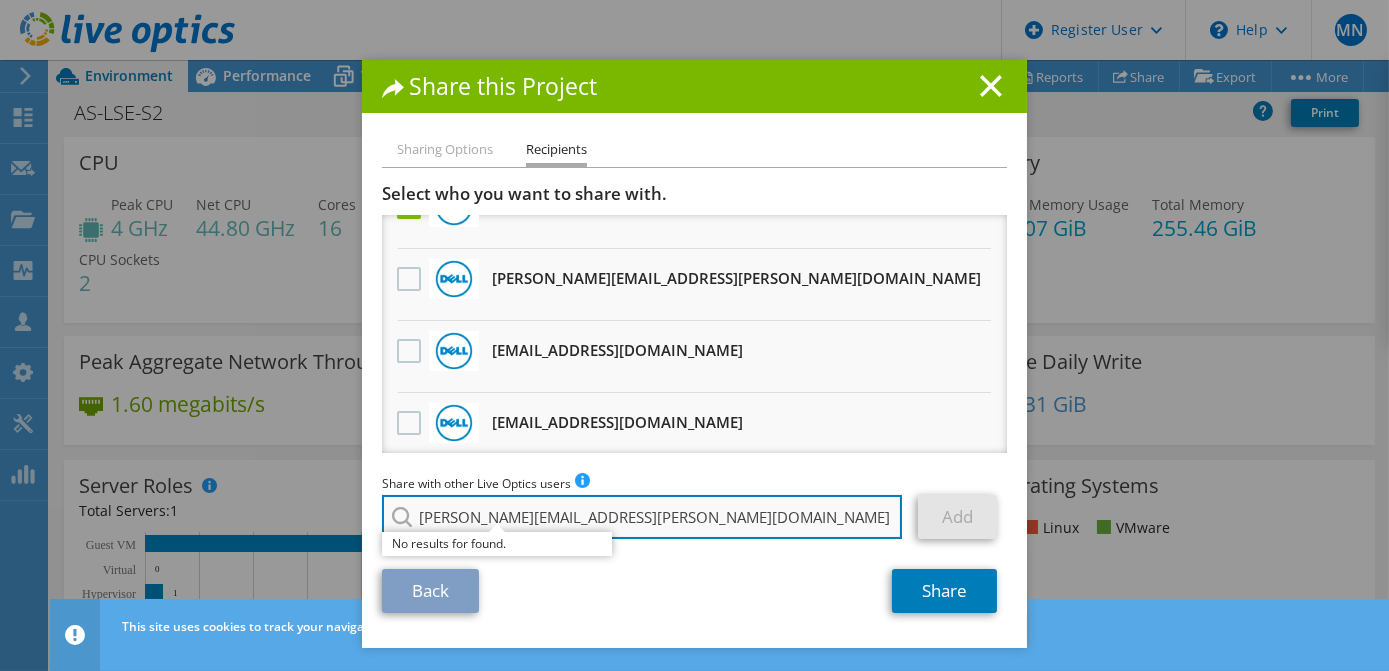 click on "Steve.Lai@dell.com" at bounding box center (642, 517) 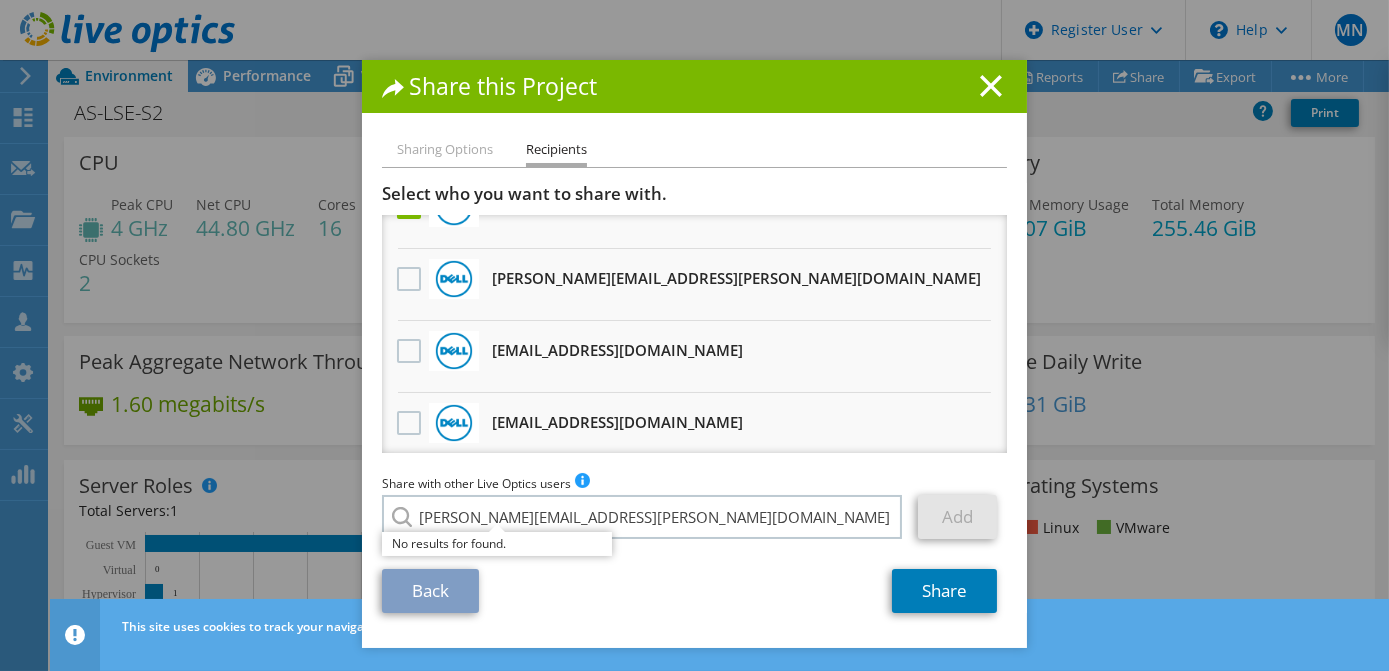 click on "Add" at bounding box center (957, 517) 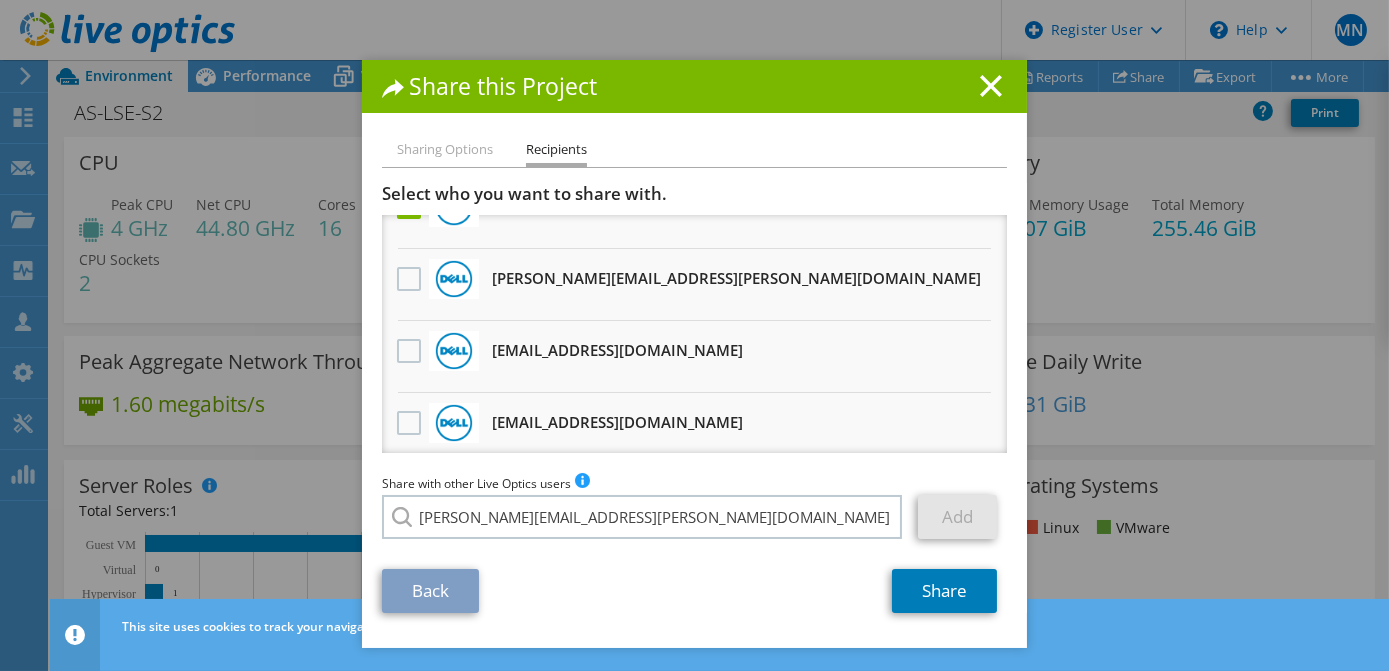 click on "Back
Share" at bounding box center [694, 591] 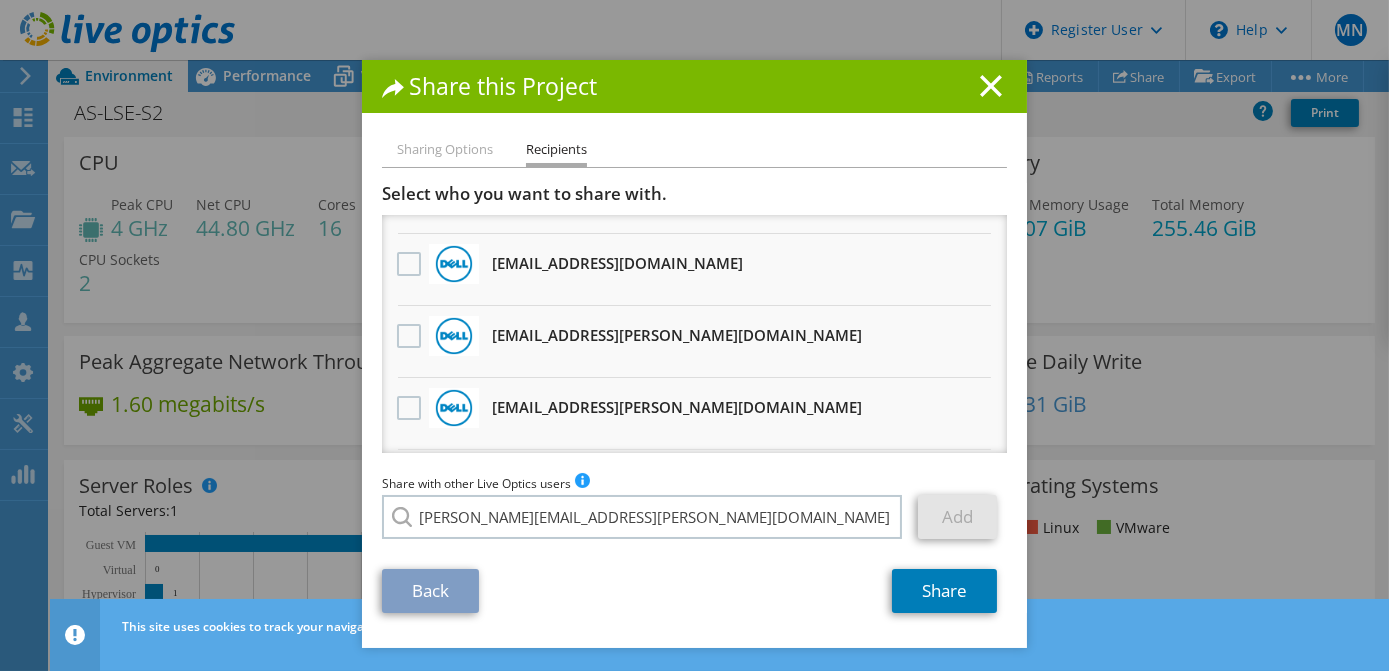 scroll, scrollTop: 451, scrollLeft: 0, axis: vertical 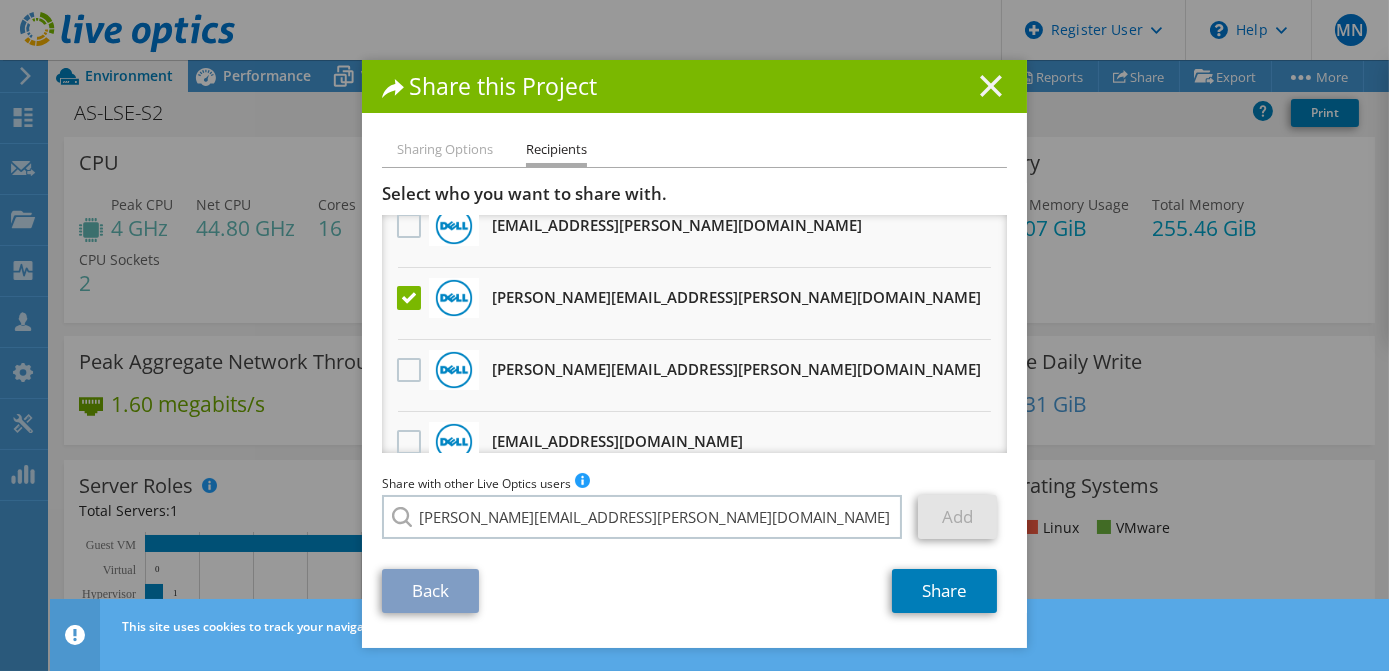 click 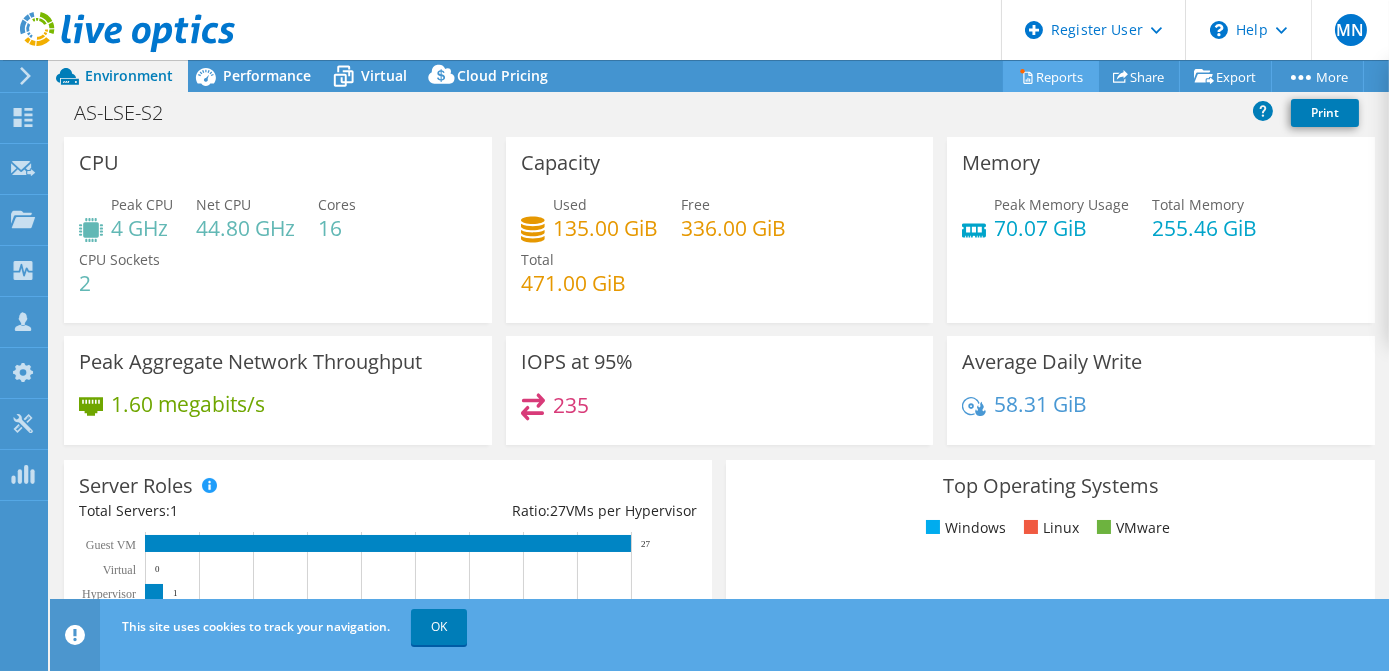 click on "Reports" at bounding box center [1051, 76] 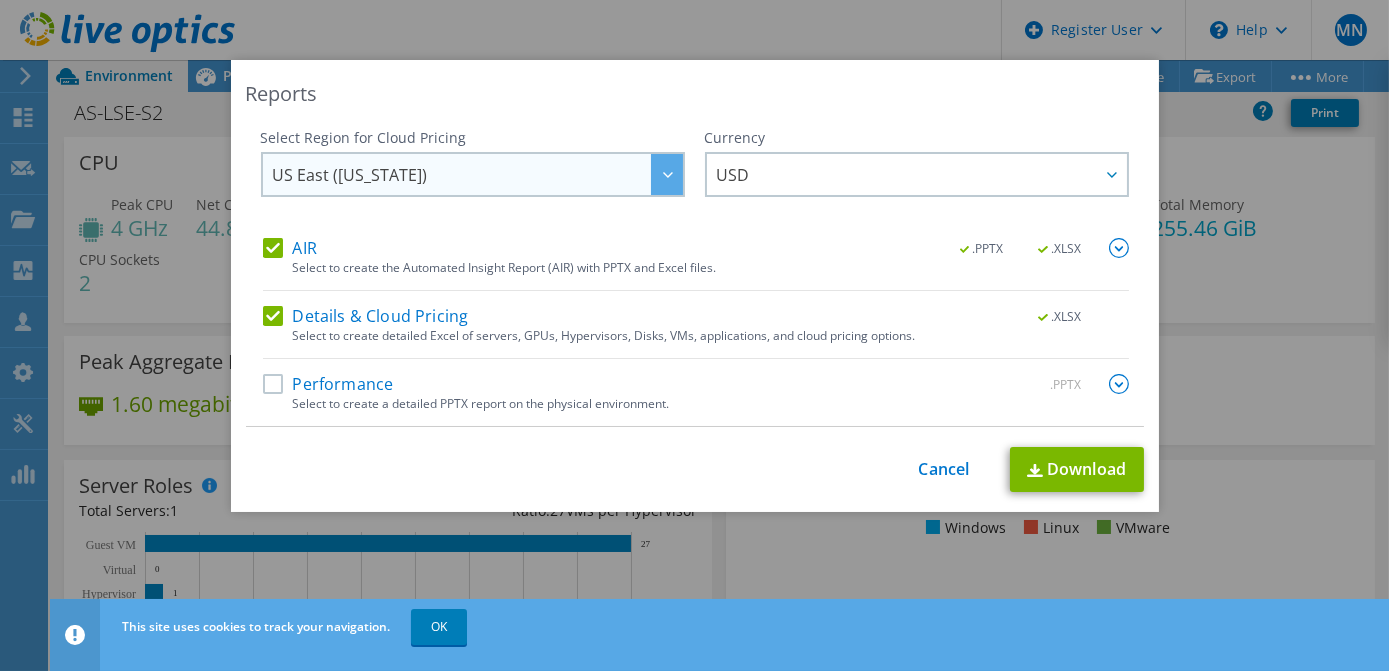 click at bounding box center [667, 174] 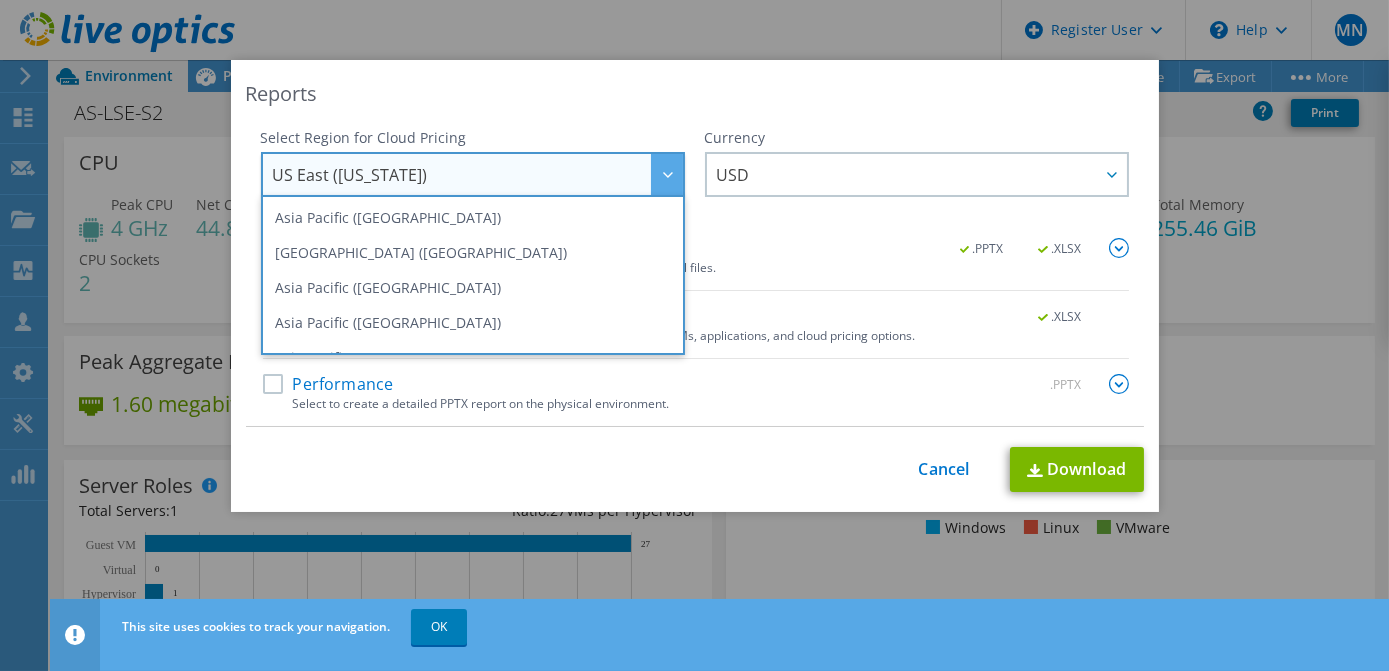 drag, startPoint x: 547, startPoint y: 324, endPoint x: 609, endPoint y: 283, distance: 74.330345 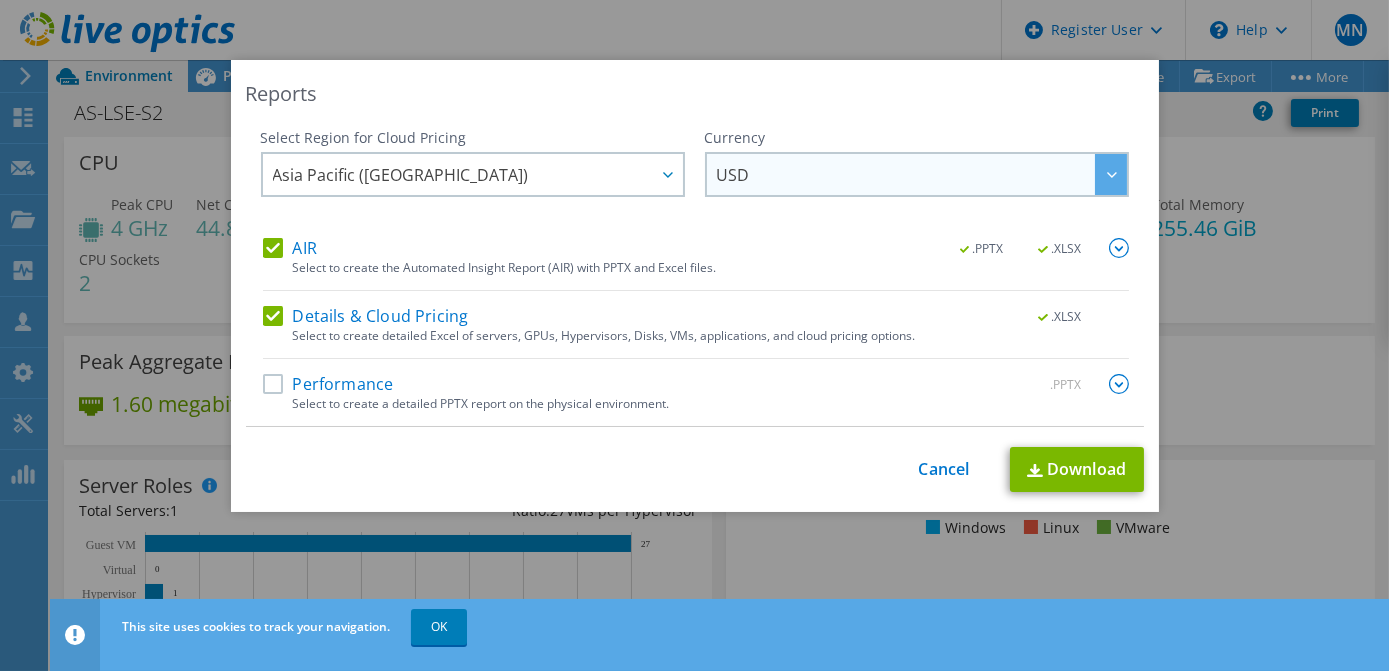 click on "USD" at bounding box center (922, 174) 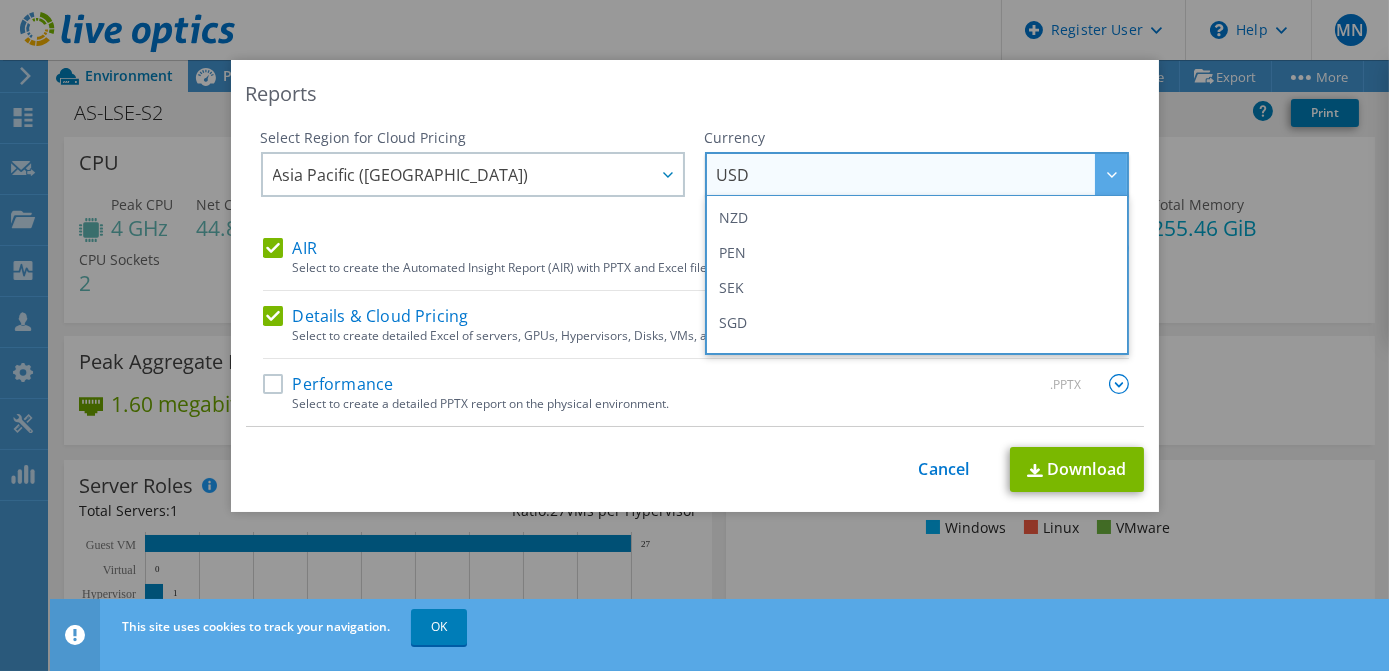 scroll, scrollTop: 636, scrollLeft: 0, axis: vertical 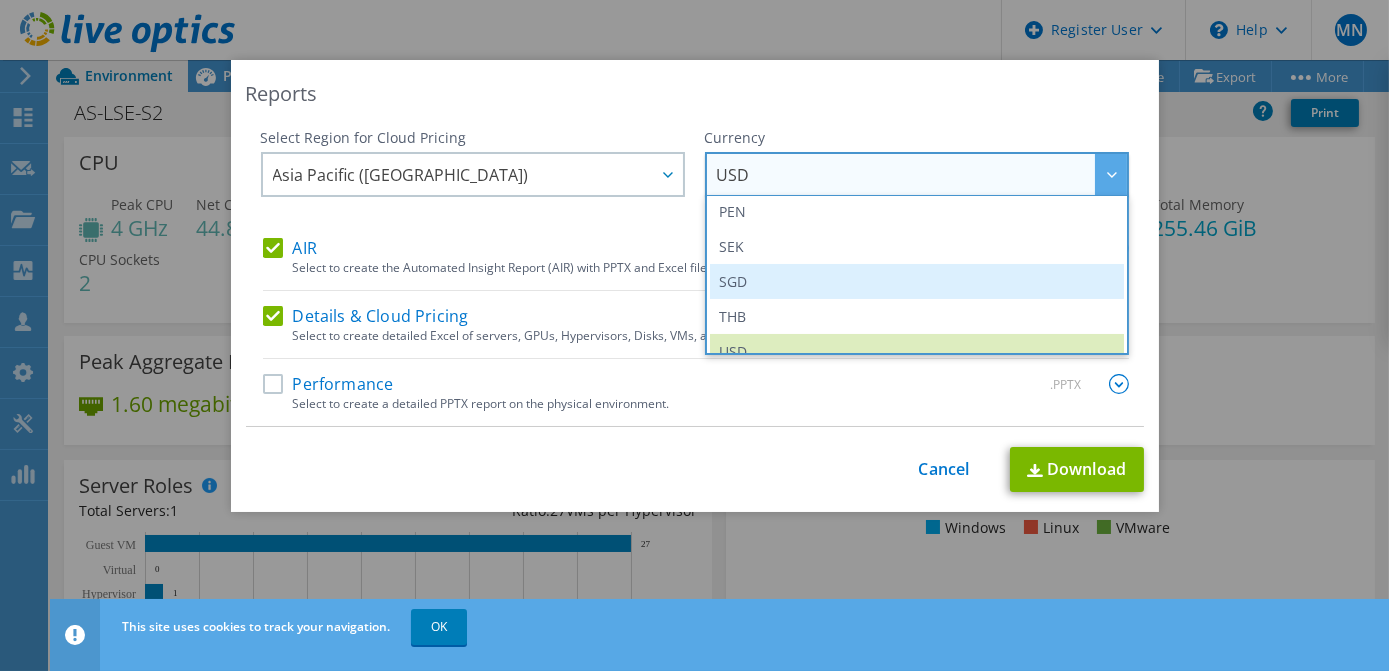 click on "SGD" at bounding box center [917, 281] 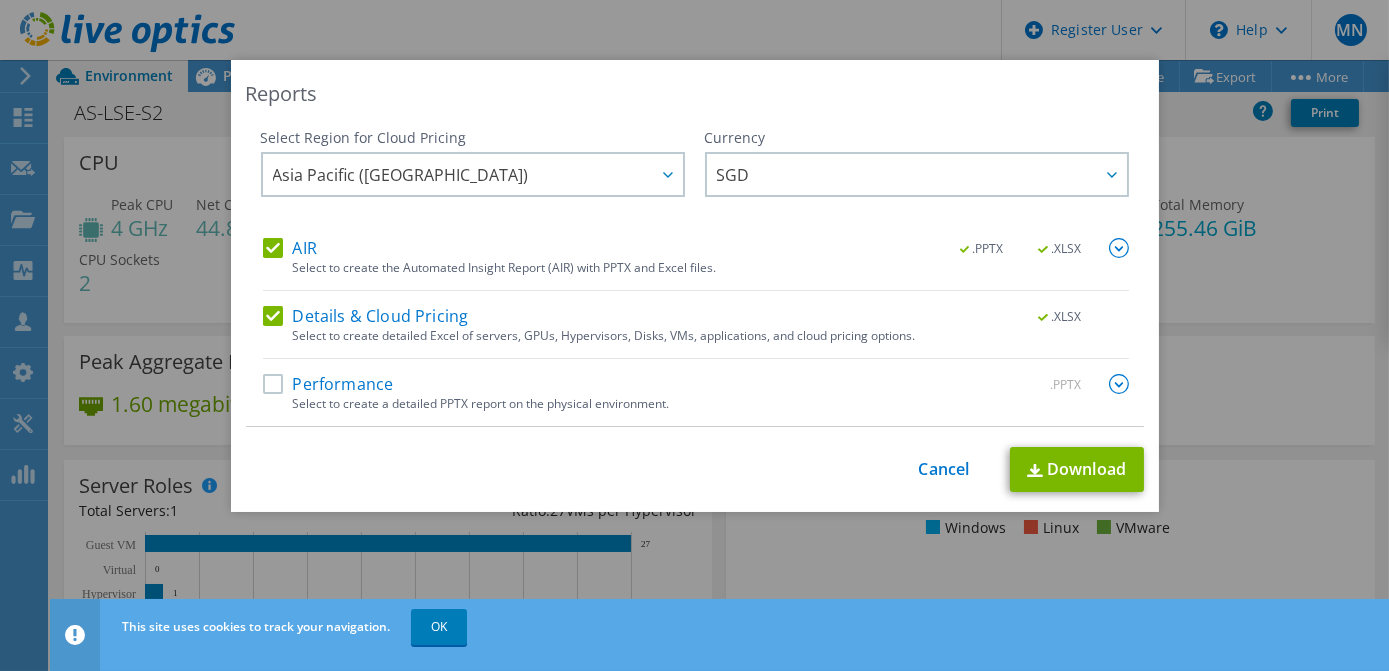 click on "Performance" at bounding box center (328, 384) 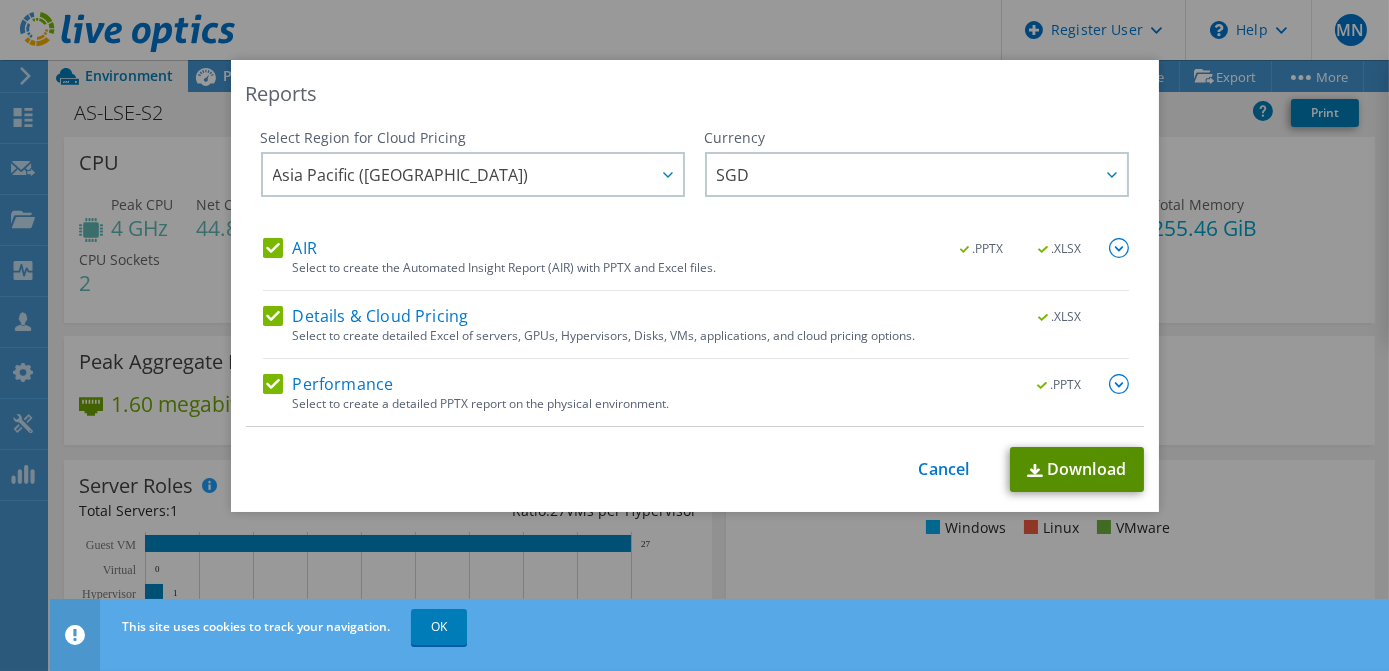 click on "Download" at bounding box center [1077, 469] 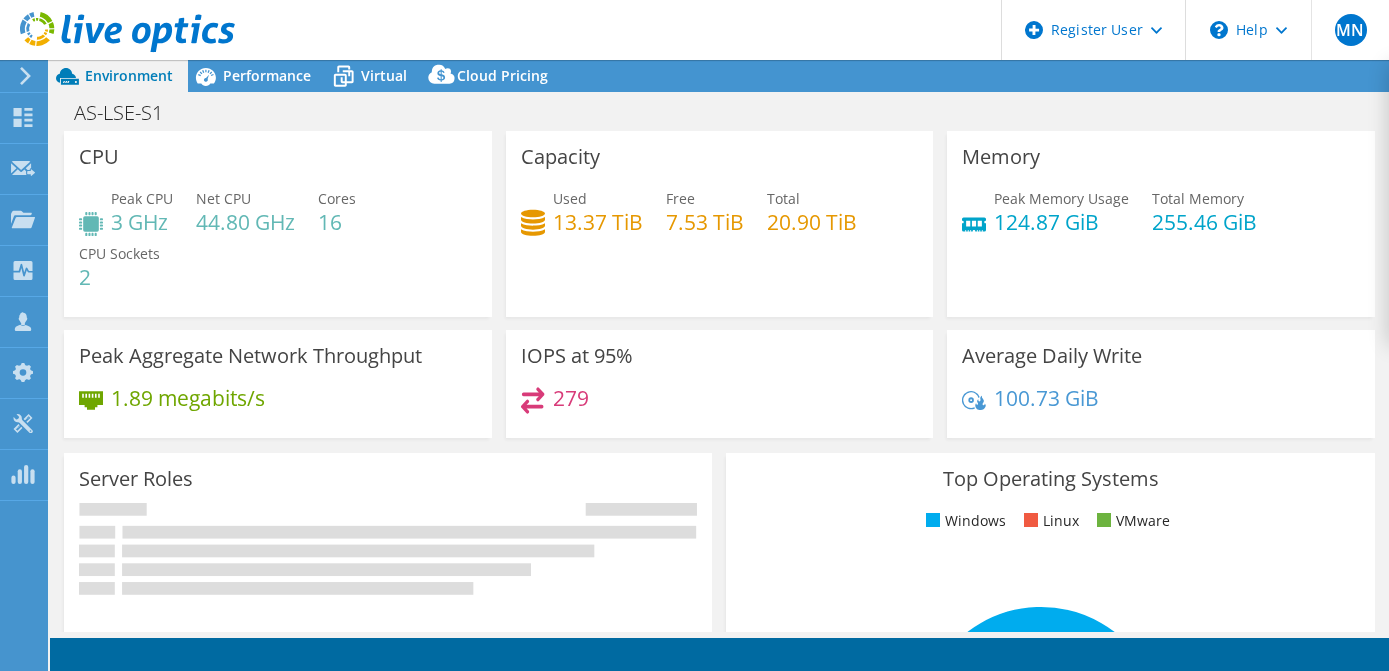 select on "USD" 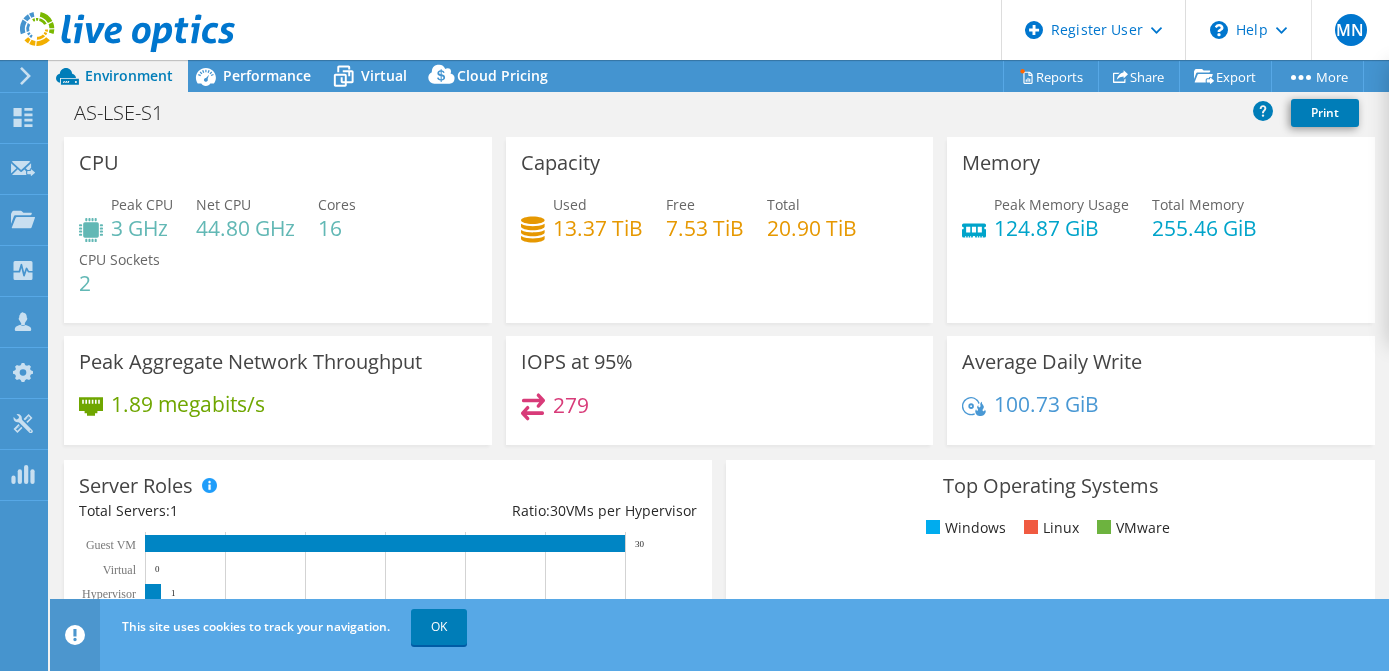 scroll, scrollTop: 0, scrollLeft: 0, axis: both 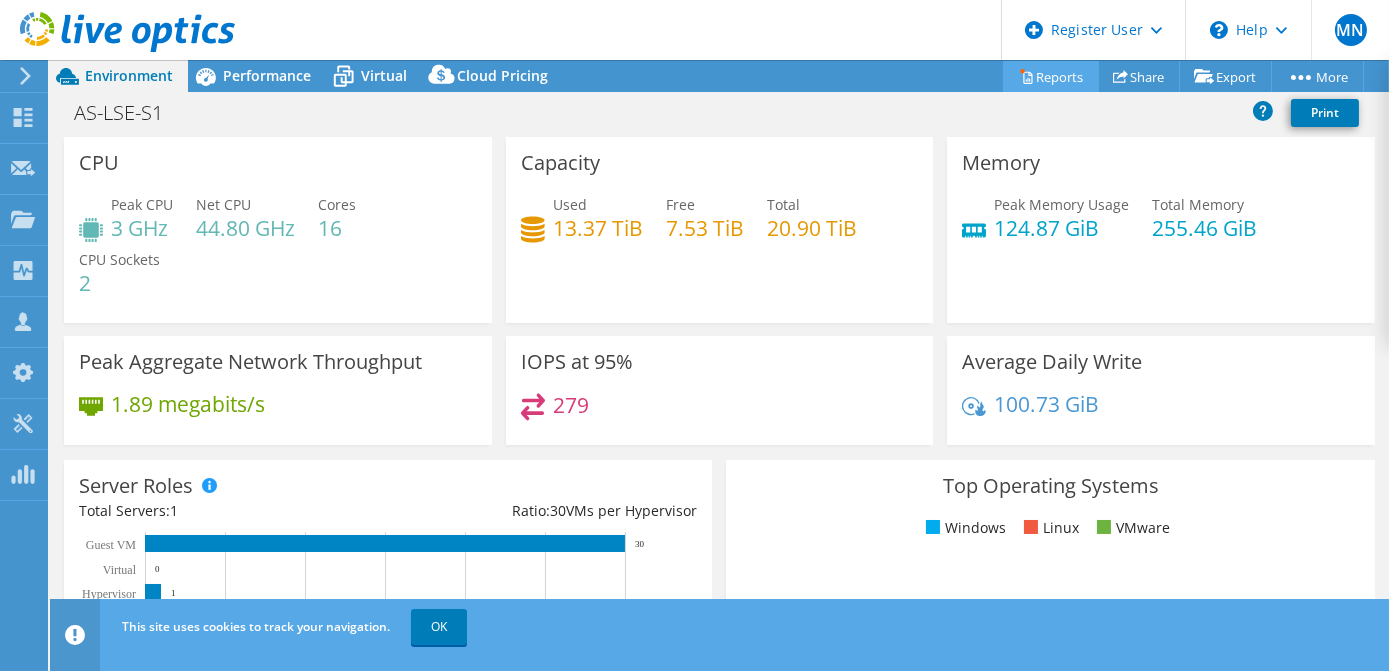 click on "Reports" at bounding box center [1051, 76] 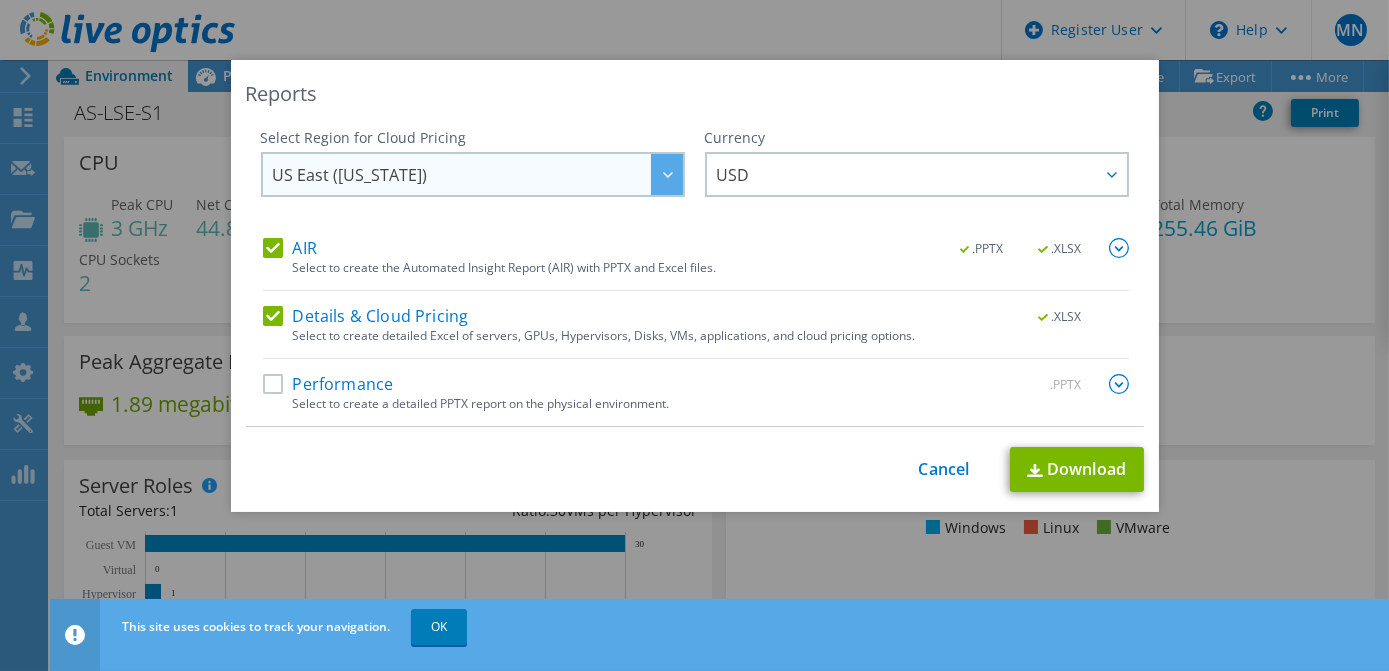 click on "US East (Virginia)" at bounding box center [478, 174] 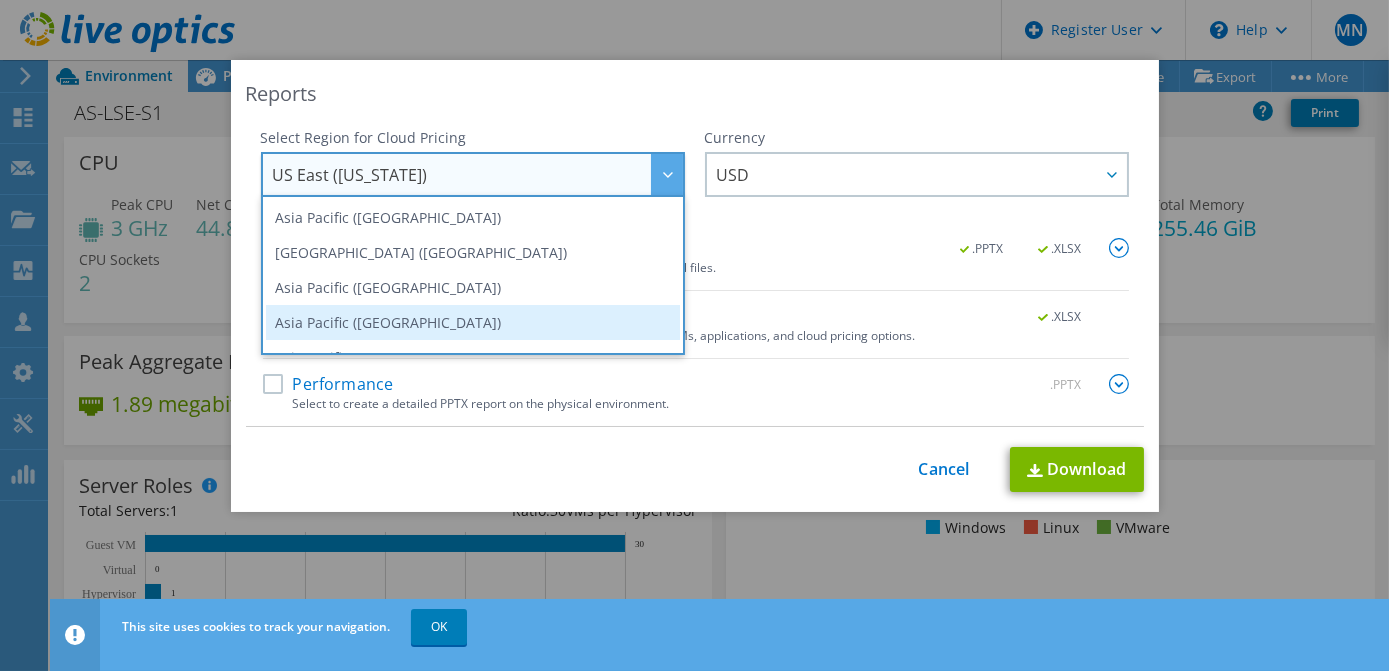 click on "Asia Pacific (Singapore)" at bounding box center [473, 322] 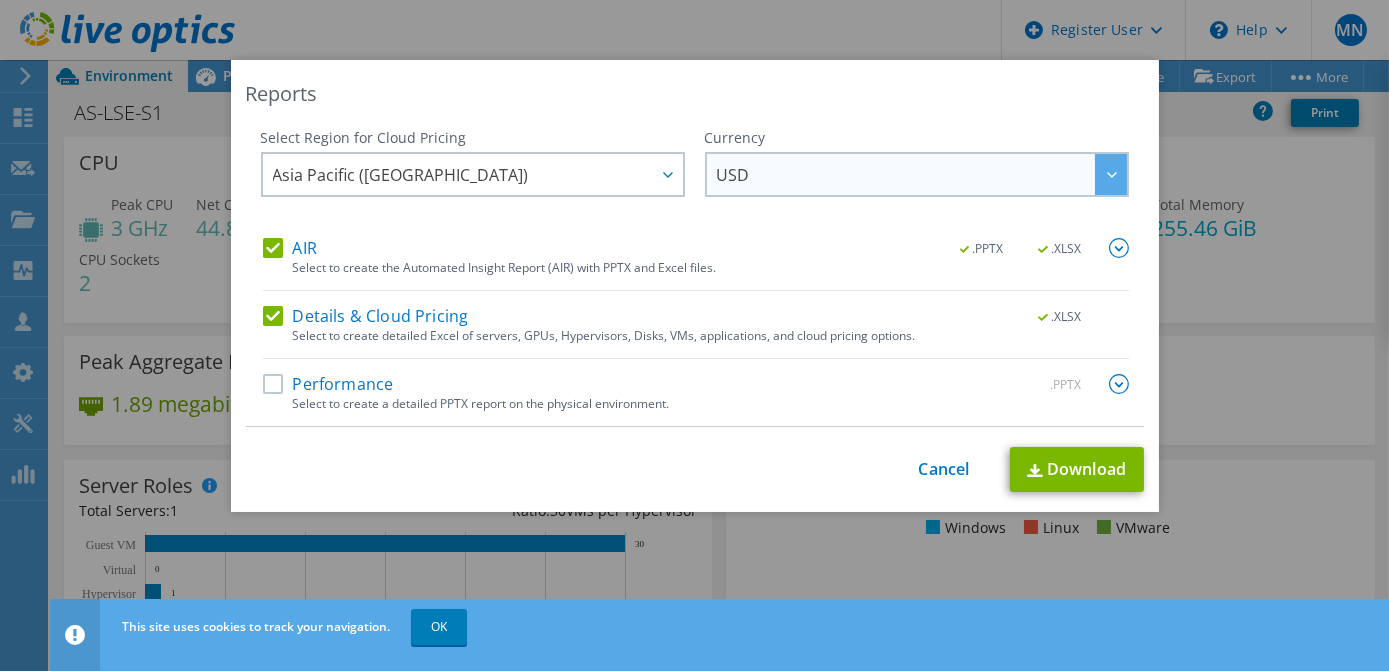 click on "USD" at bounding box center [922, 174] 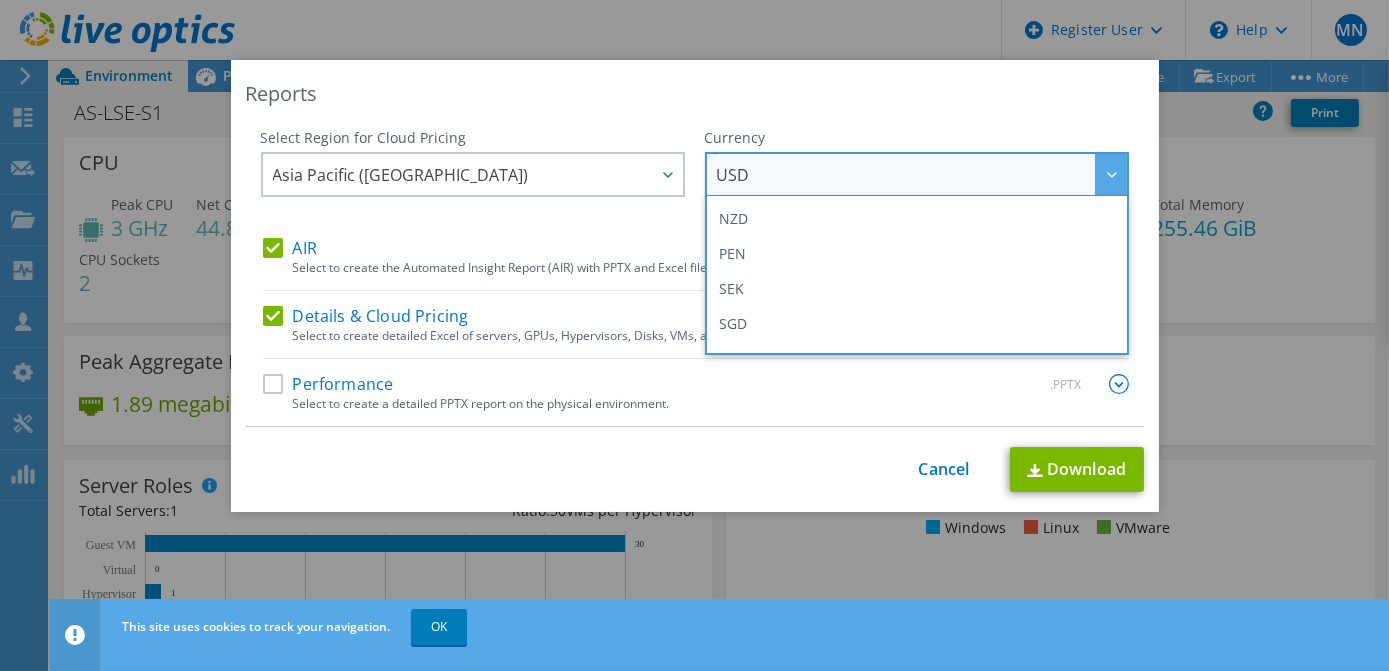 scroll, scrollTop: 636, scrollLeft: 0, axis: vertical 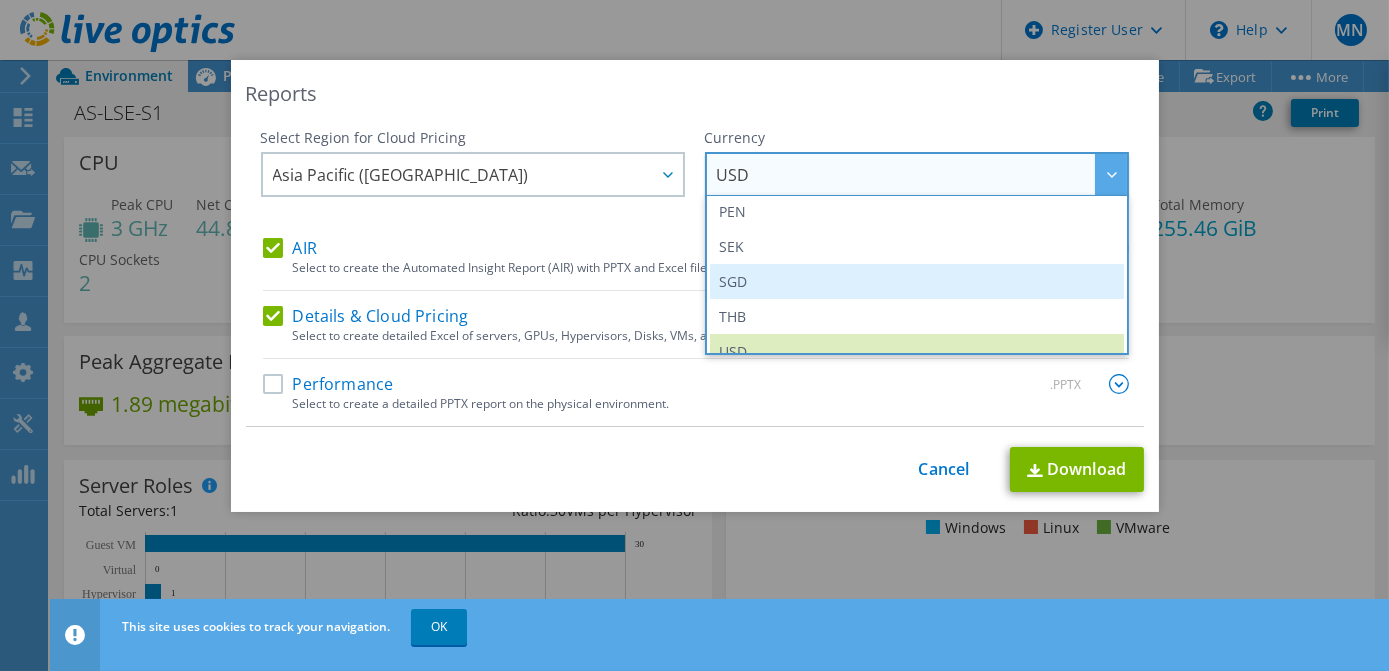 click on "SGD" at bounding box center (917, 281) 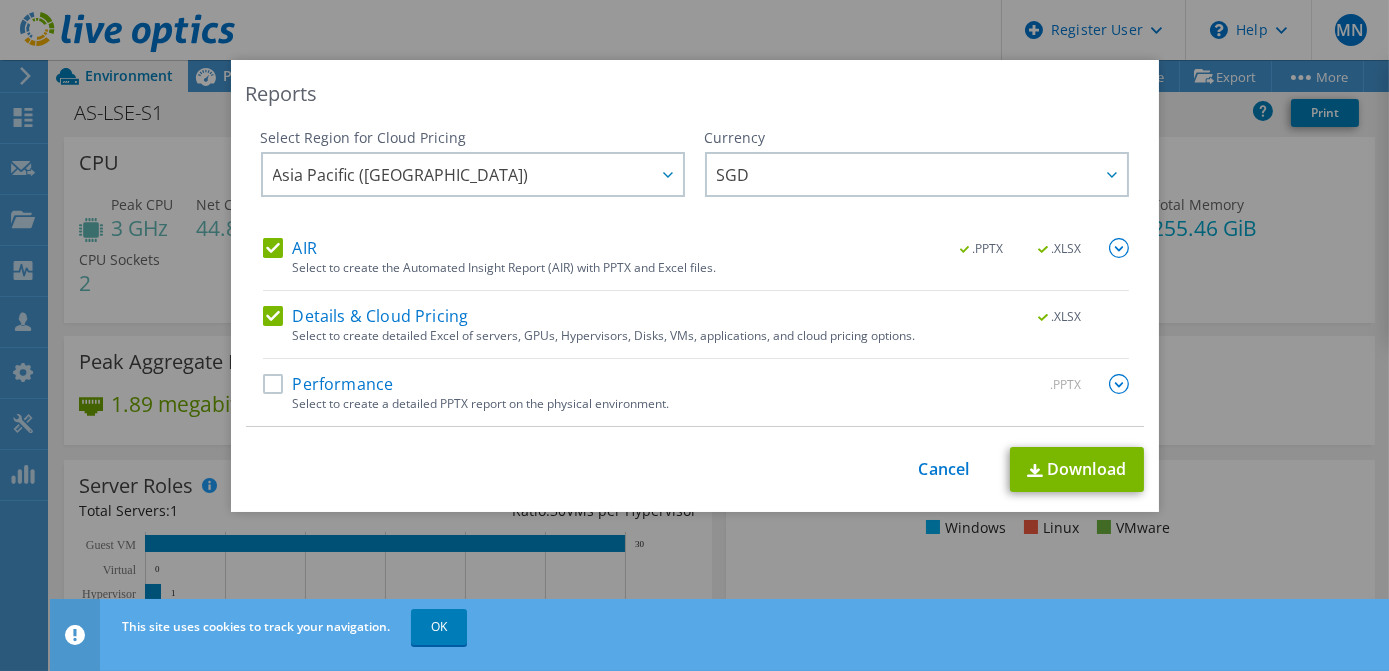 click on "Performance" at bounding box center [328, 384] 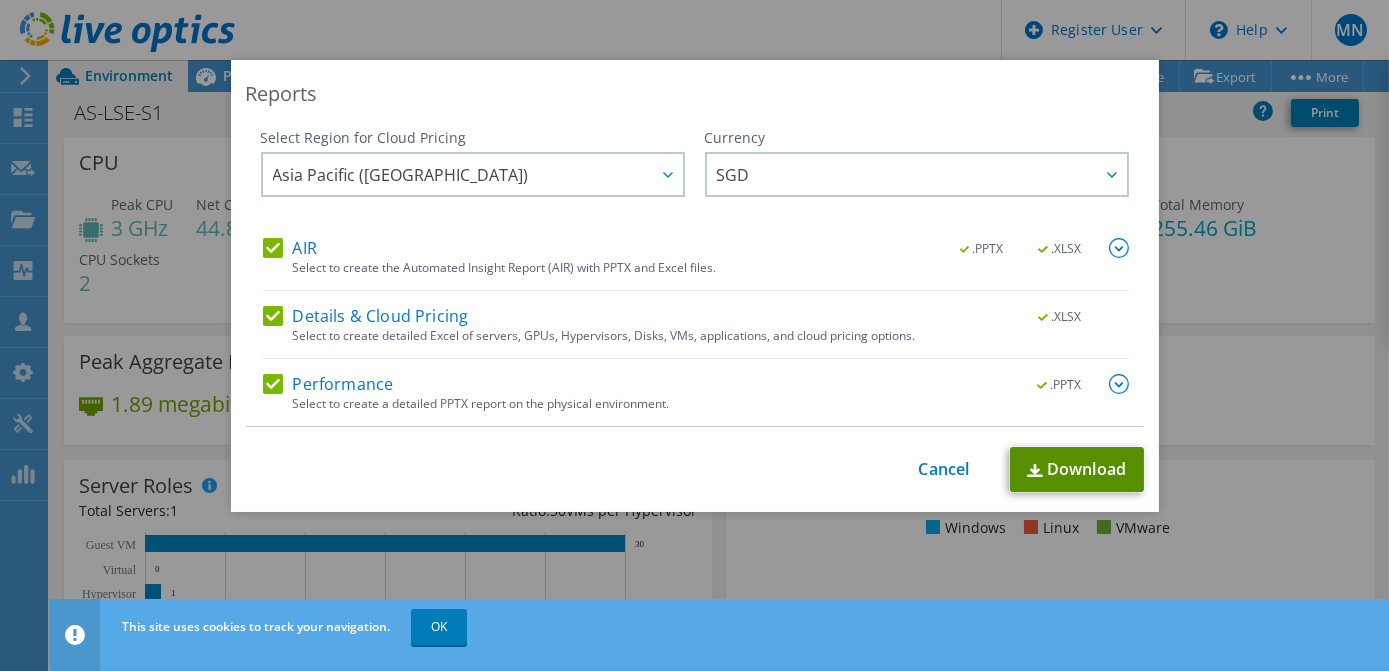 drag, startPoint x: 1064, startPoint y: 464, endPoint x: 1059, endPoint y: 420, distance: 44.28318 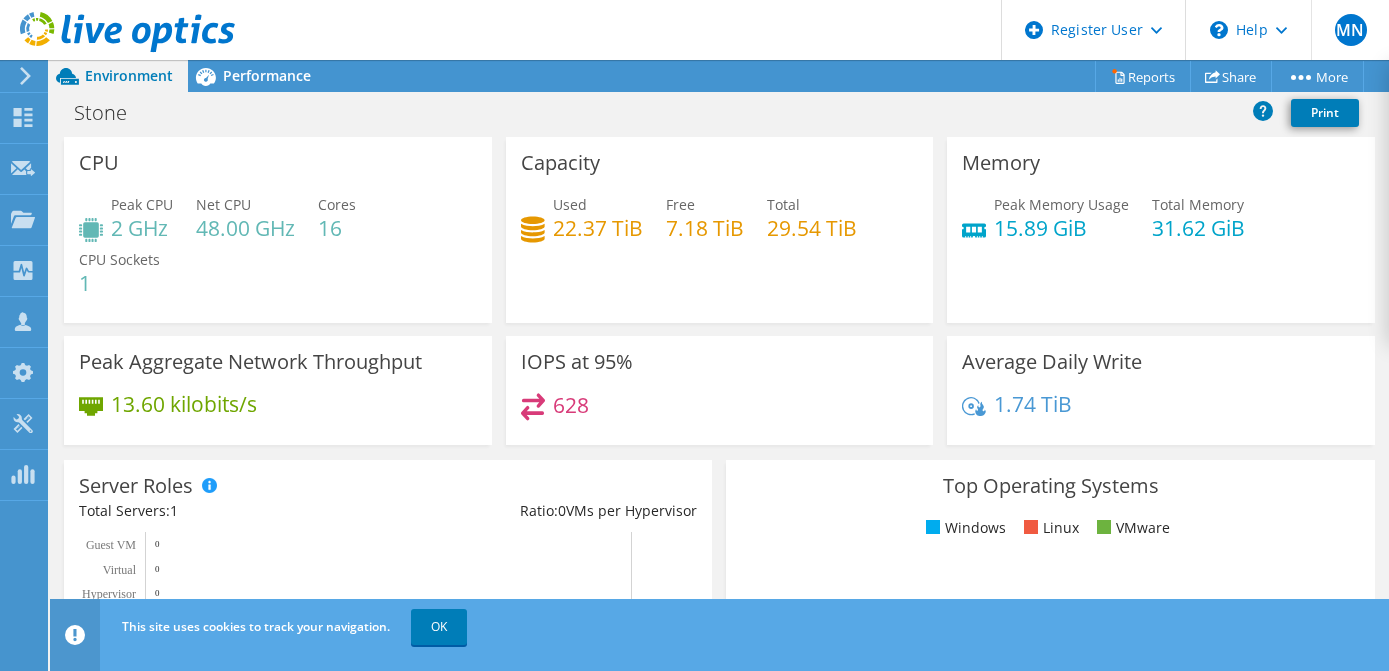 scroll, scrollTop: 0, scrollLeft: 0, axis: both 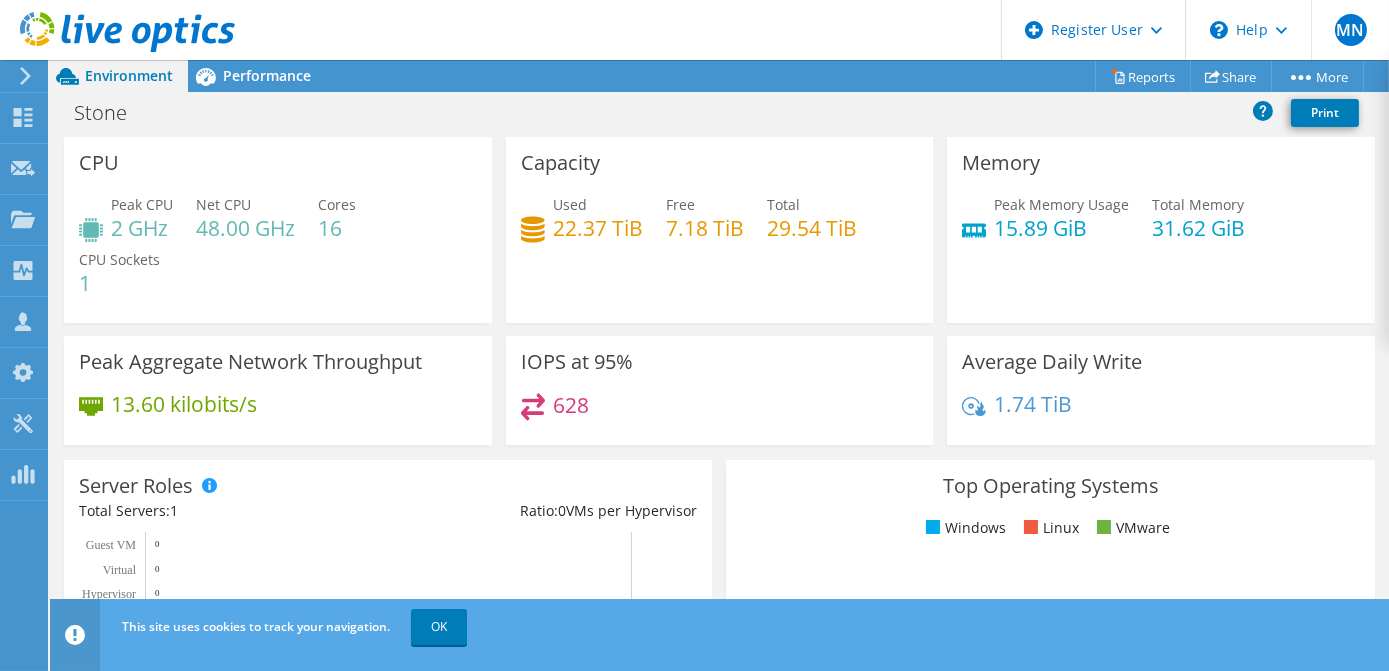 click on "Project Actions
Project Actions
Reports
Share
More" at bounding box center (719, 76) 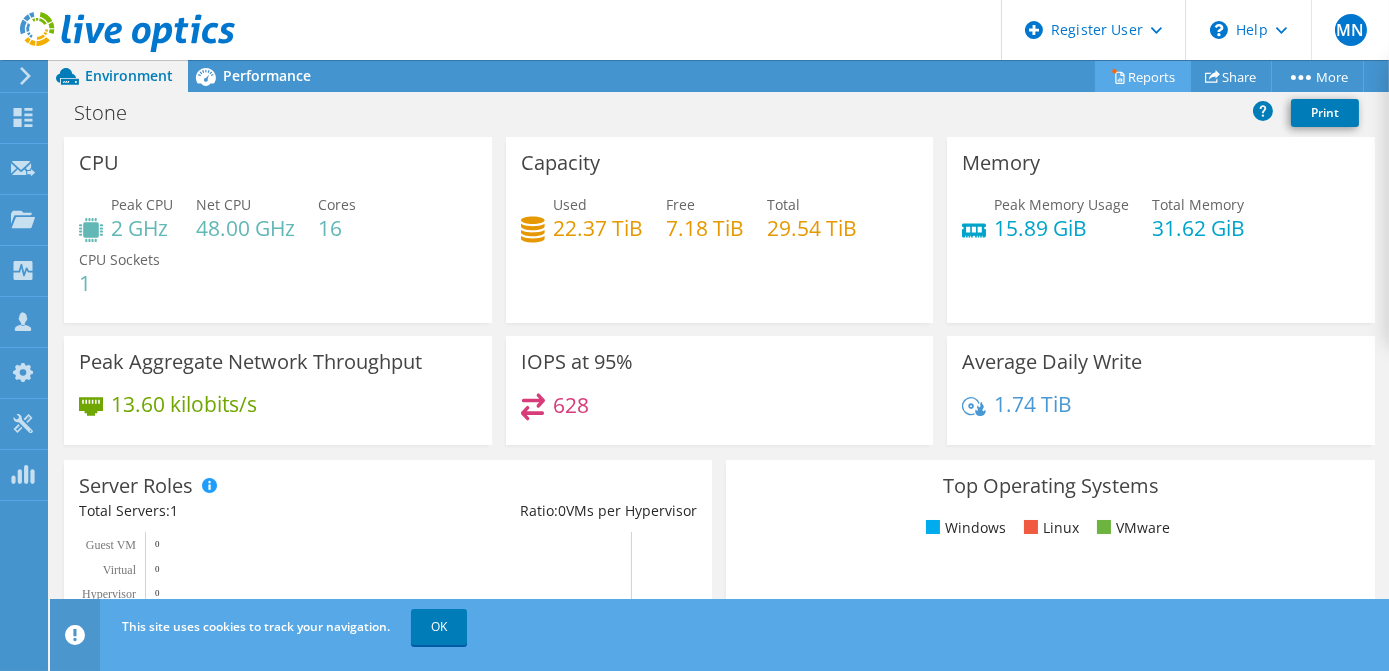 click on "Reports" at bounding box center (1143, 76) 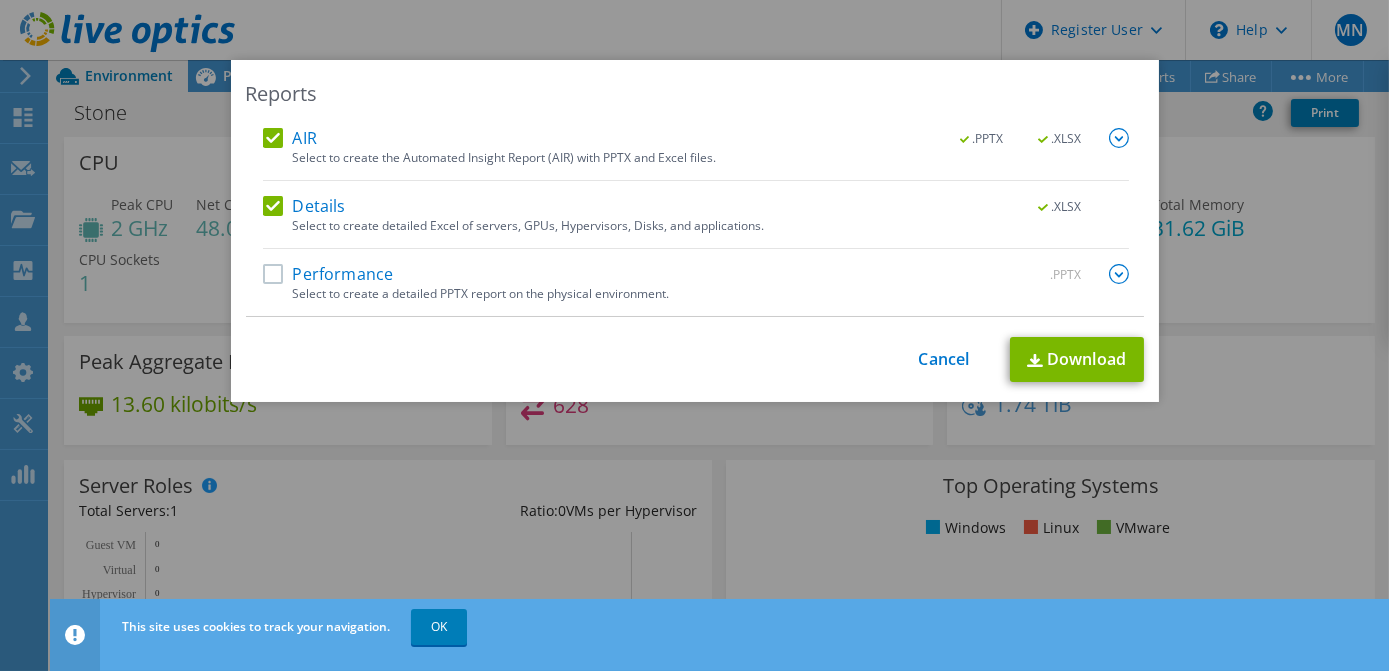 click on "AIR
.PPTX
.XLSX
Select to create the Automated Insight Report (AIR) with PPTX and Excel files.
.PPTX
.XLSX
Details .XLSX" at bounding box center (696, 222) 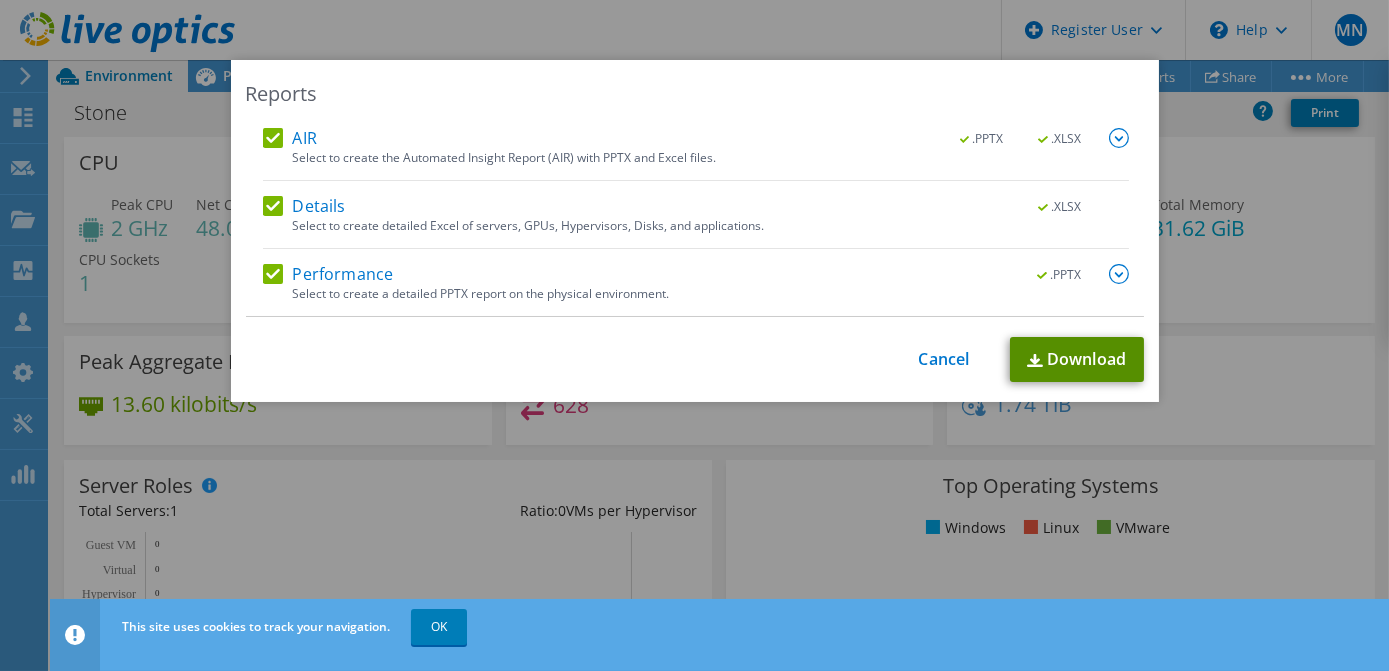 click on "Download" at bounding box center [1077, 359] 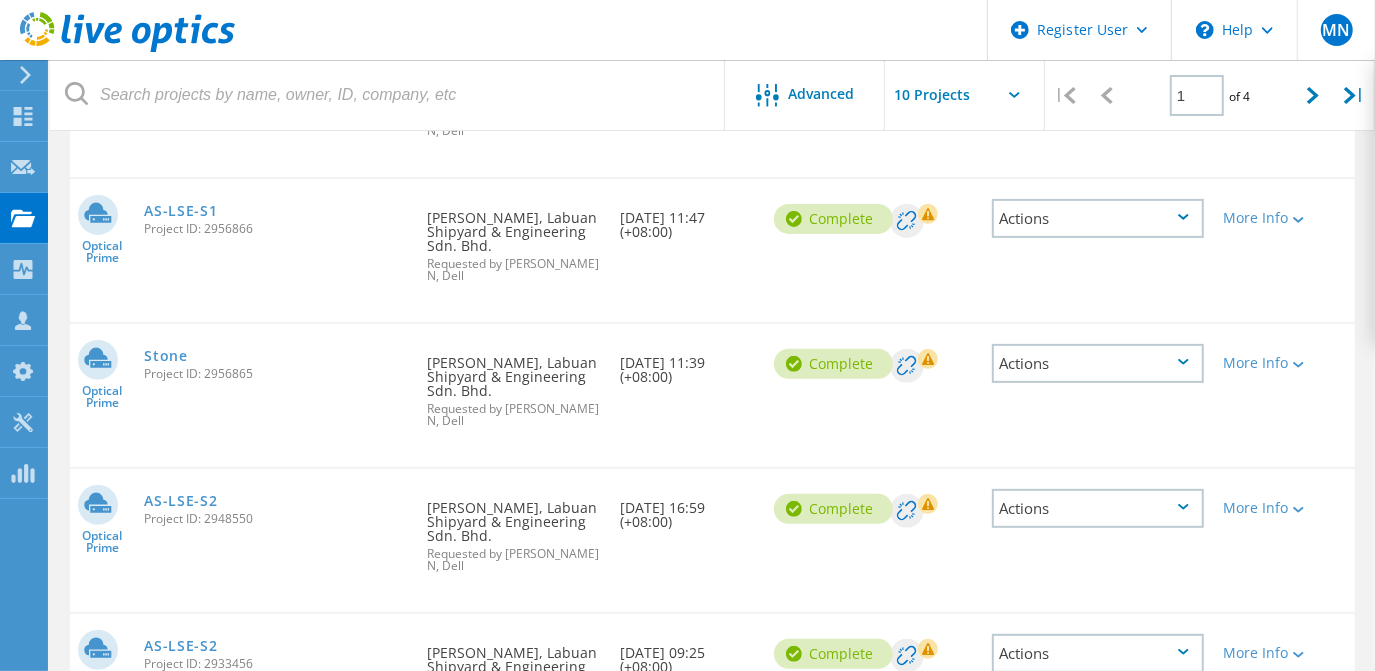 scroll, scrollTop: 363, scrollLeft: 0, axis: vertical 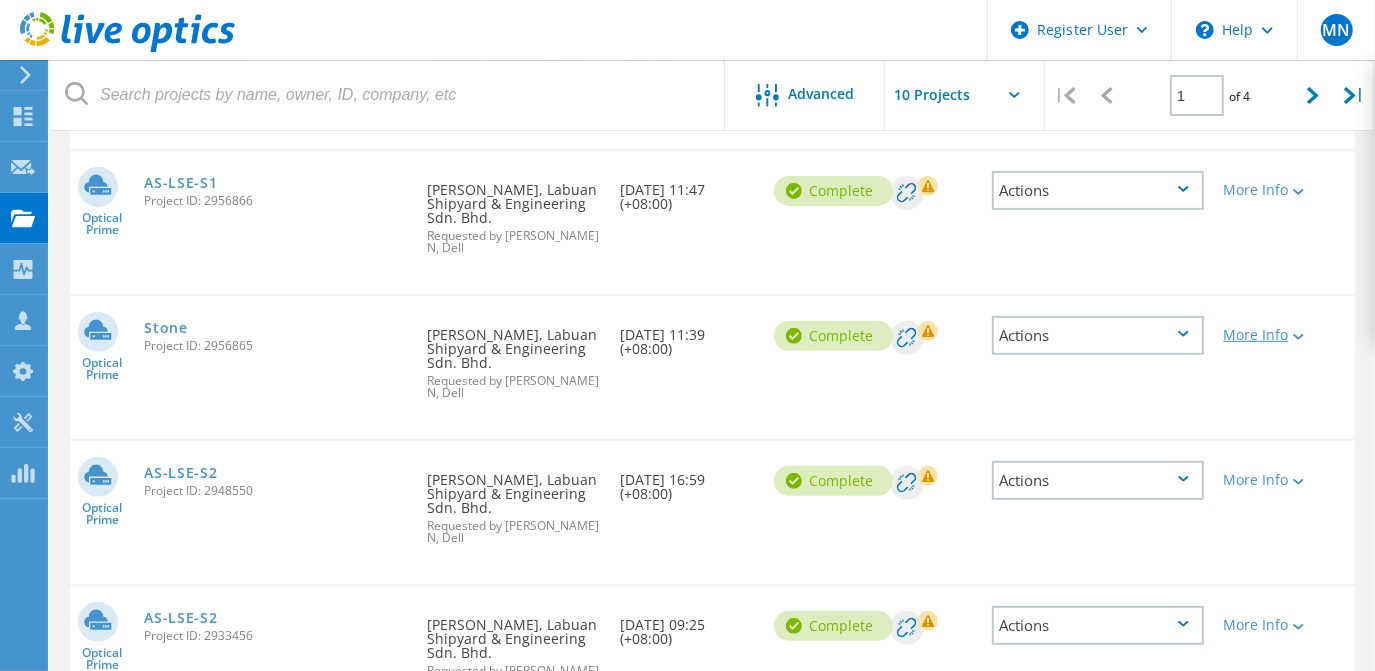 click on "More Info" 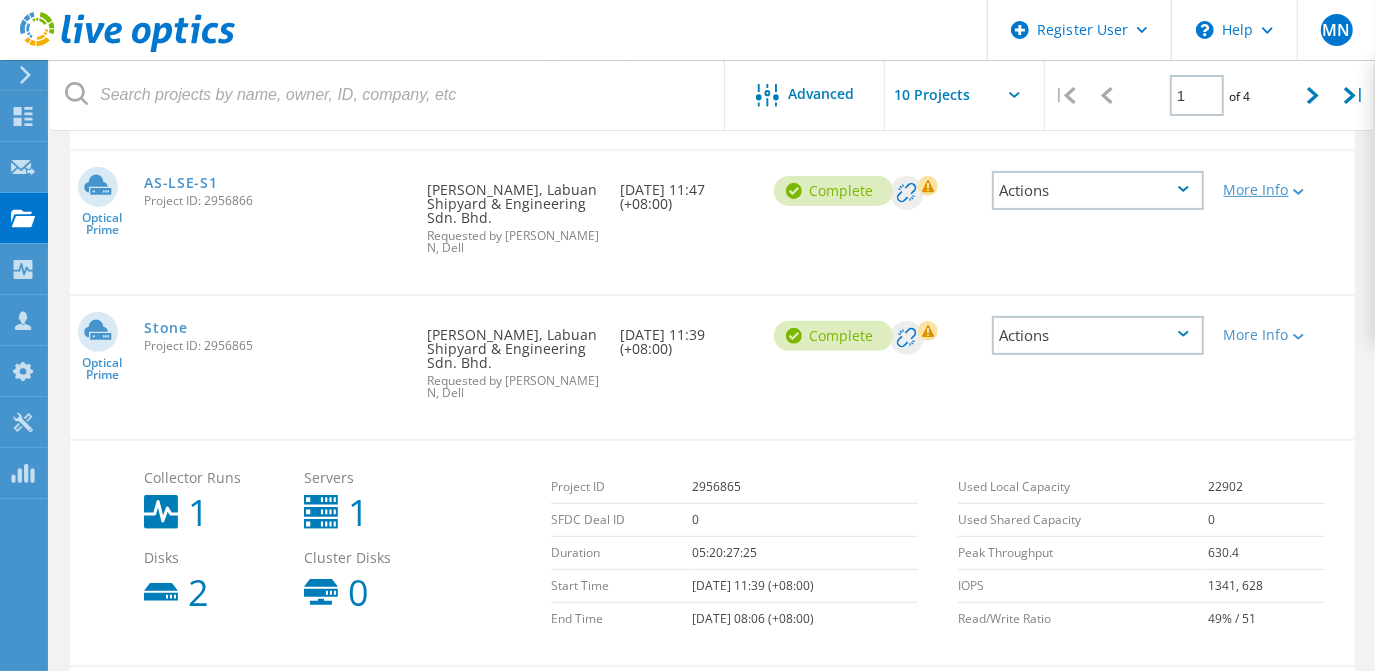 click 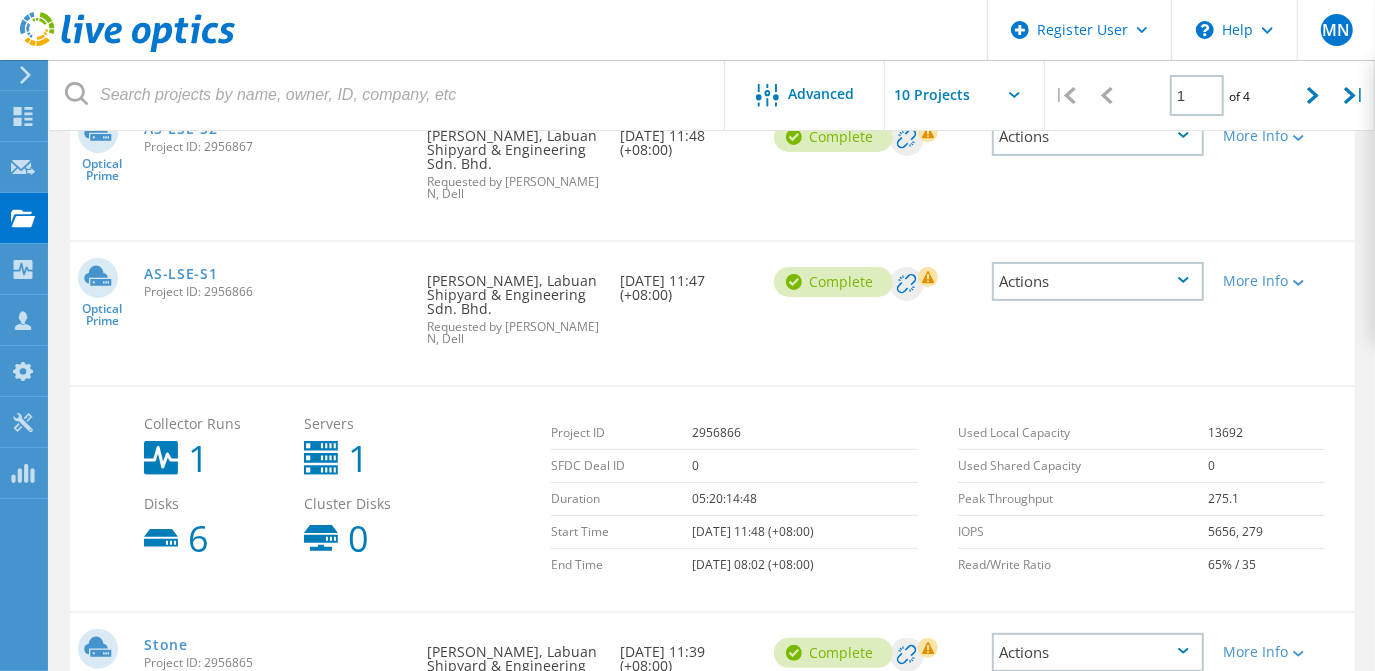 scroll, scrollTop: 181, scrollLeft: 0, axis: vertical 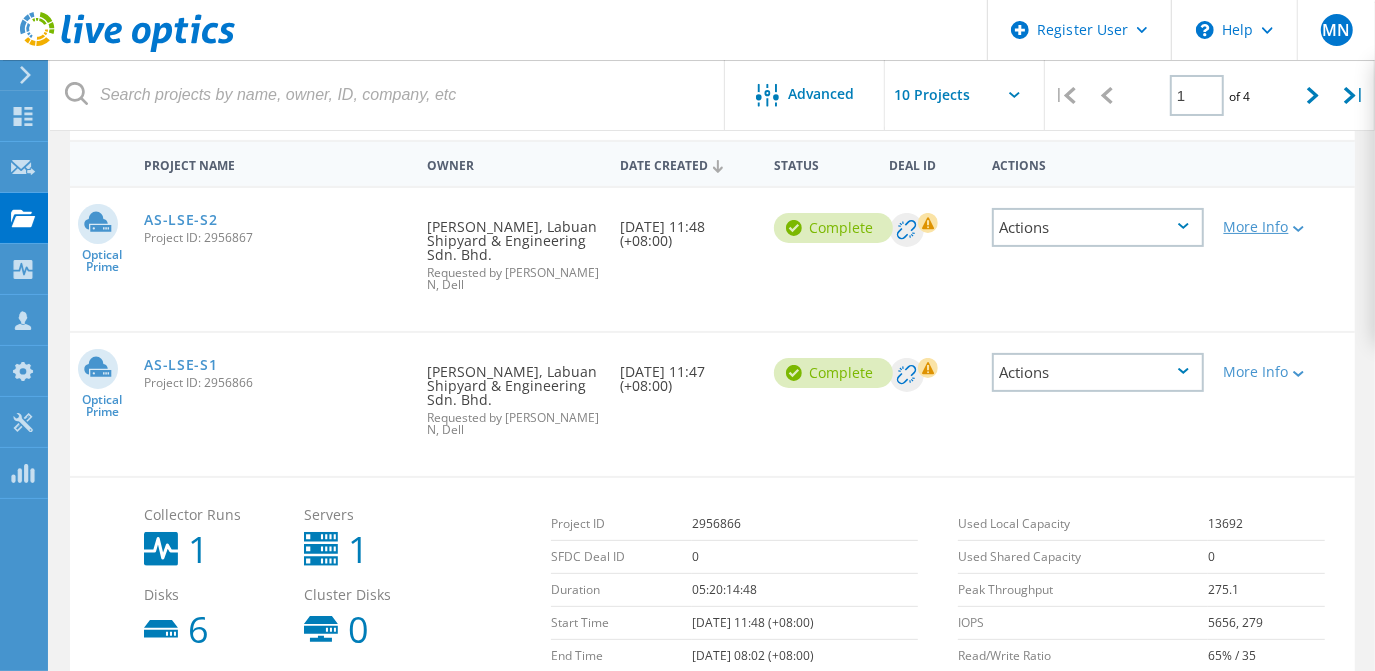 click on "More Info" 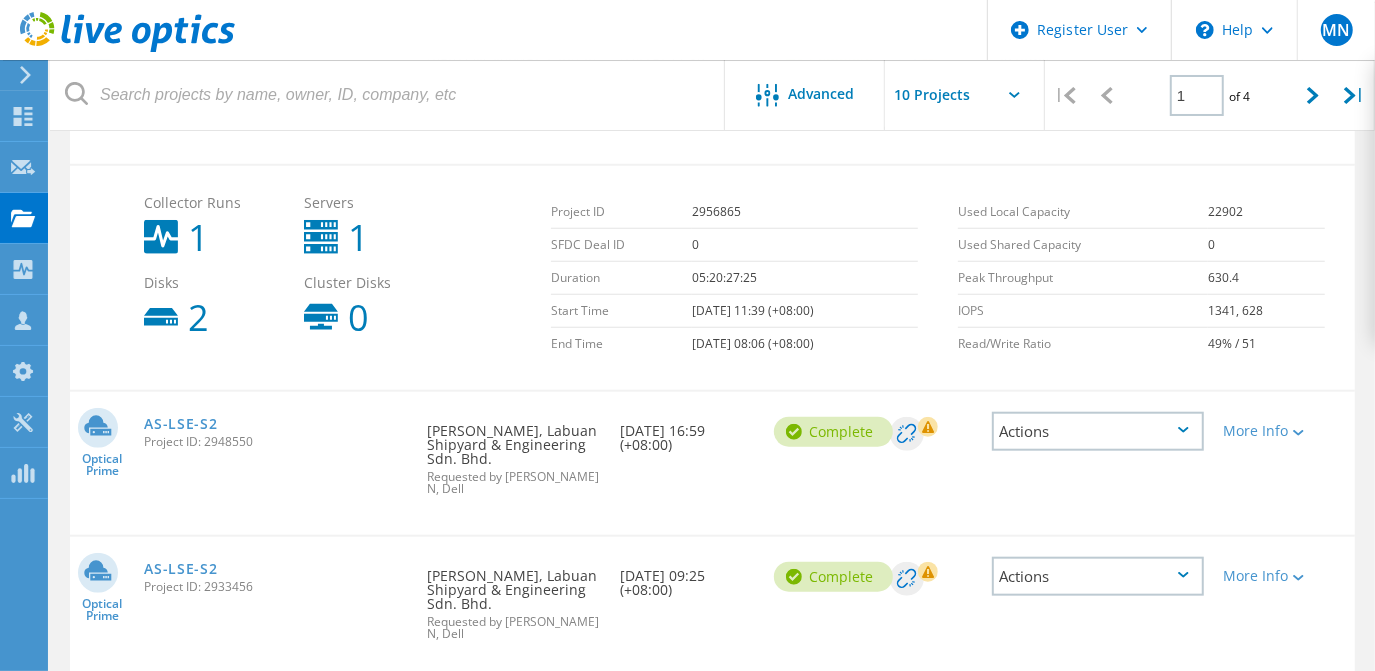 scroll, scrollTop: 1090, scrollLeft: 0, axis: vertical 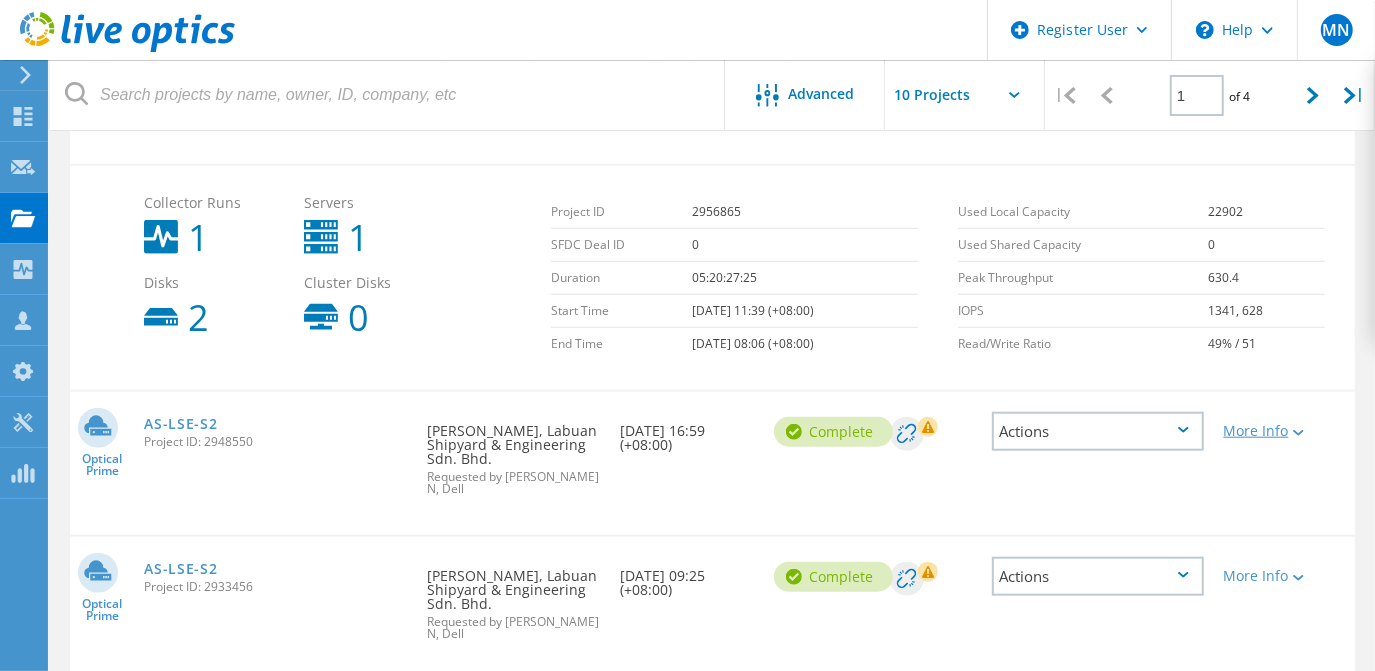 click on "More Info" 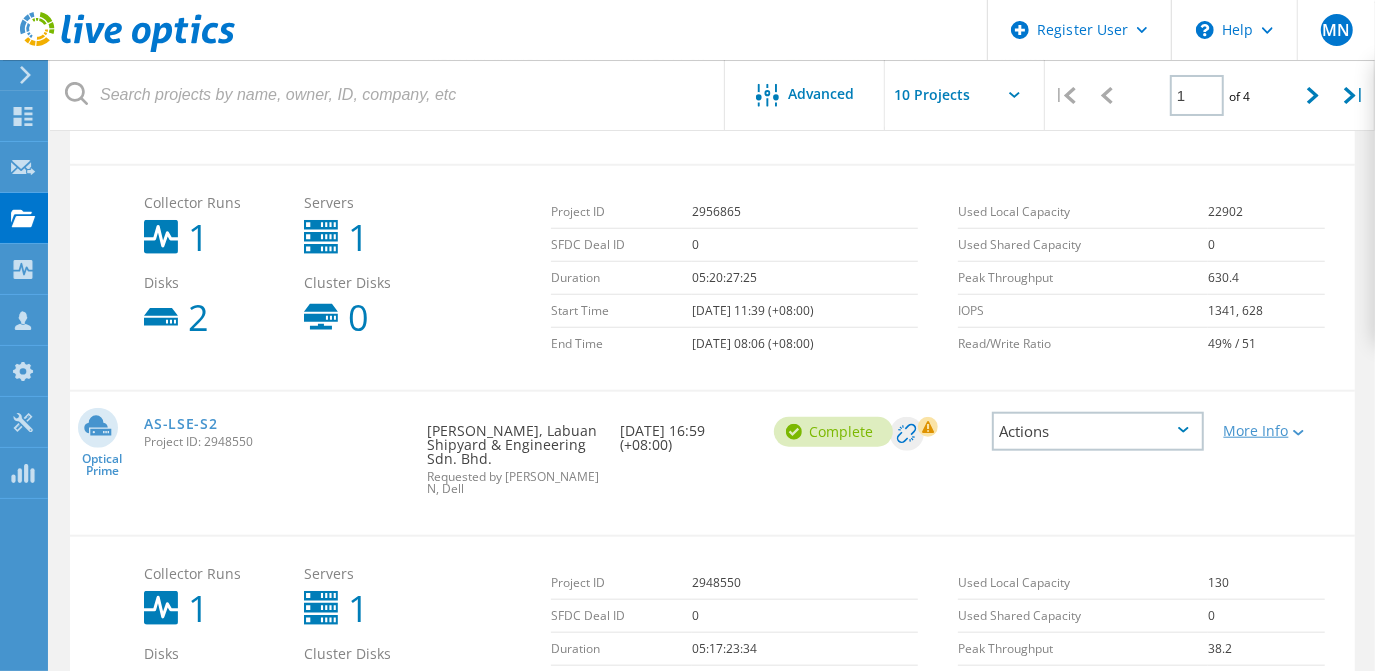 scroll, scrollTop: 1181, scrollLeft: 0, axis: vertical 